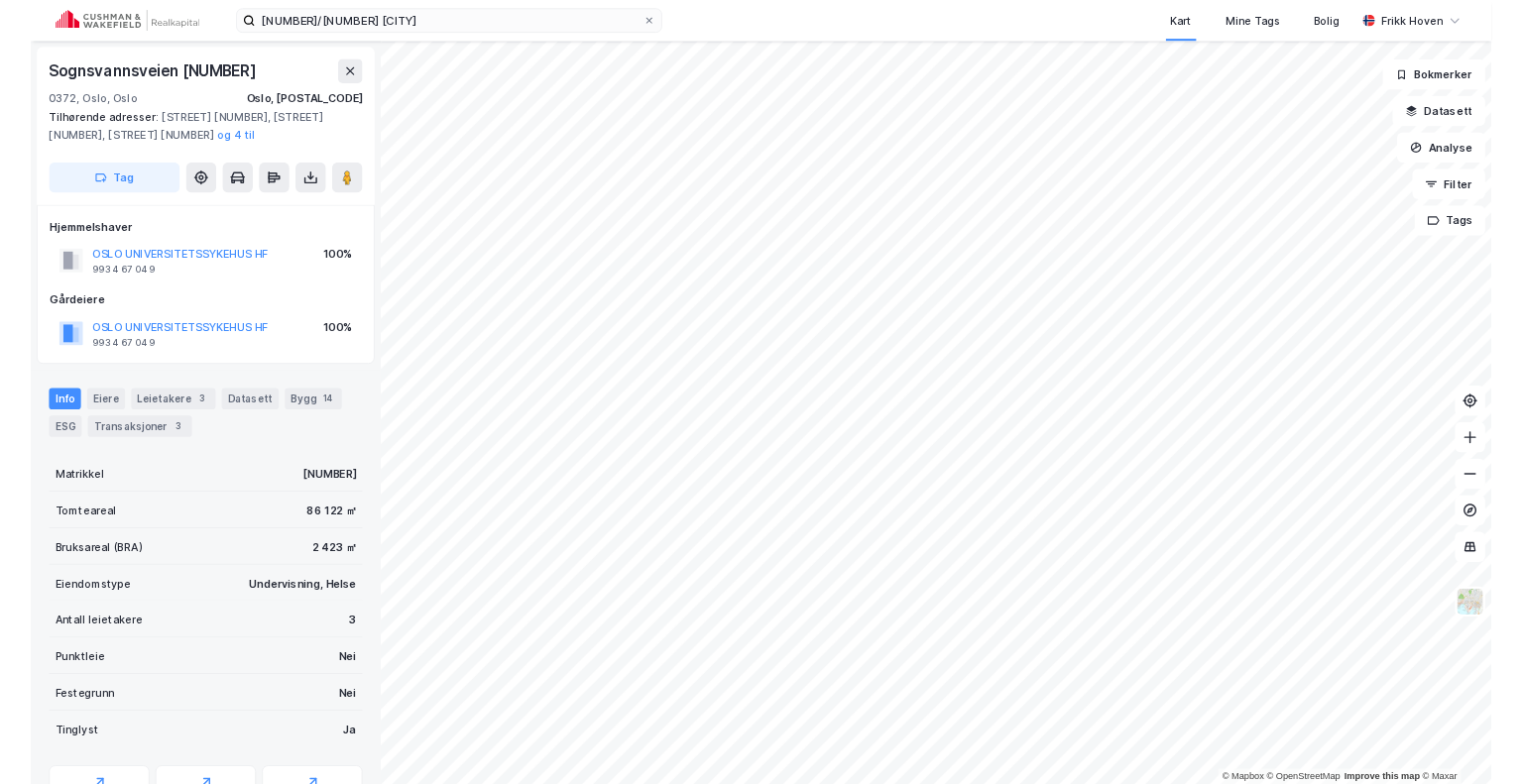 scroll, scrollTop: 0, scrollLeft: 0, axis: both 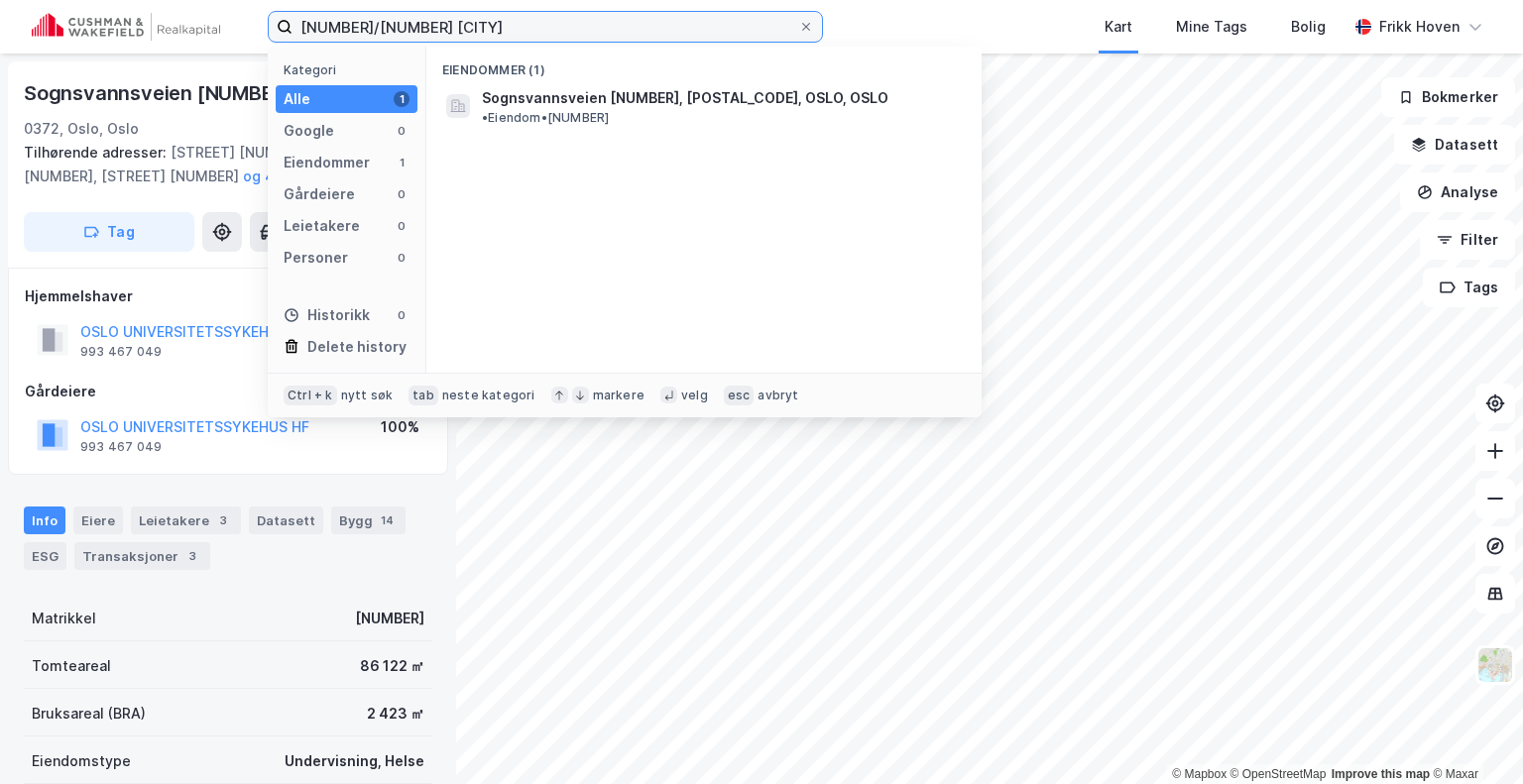 click on "[NUMBER]/[NUMBER] [CITY]" at bounding box center [545, 27] 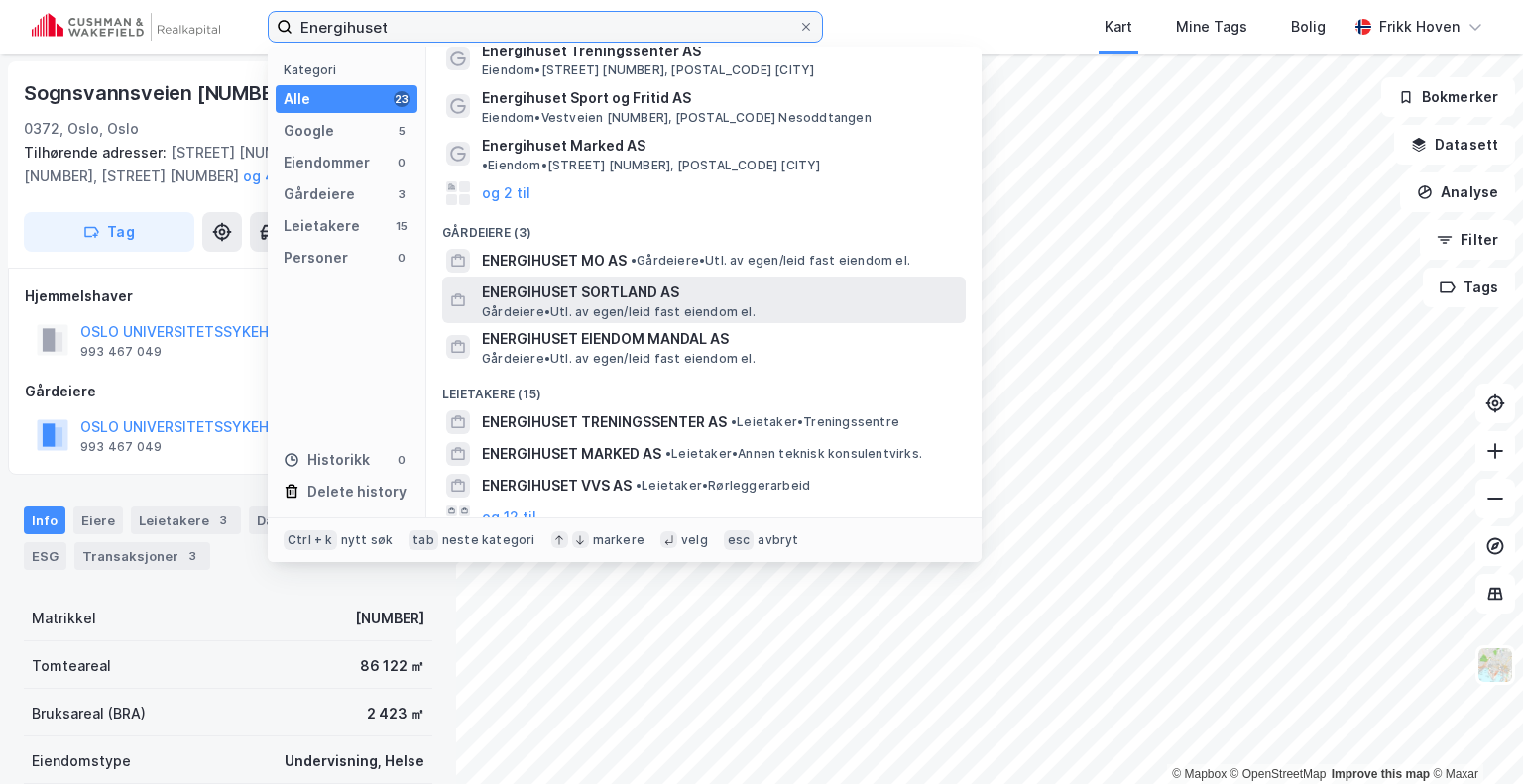 scroll, scrollTop: 0, scrollLeft: 0, axis: both 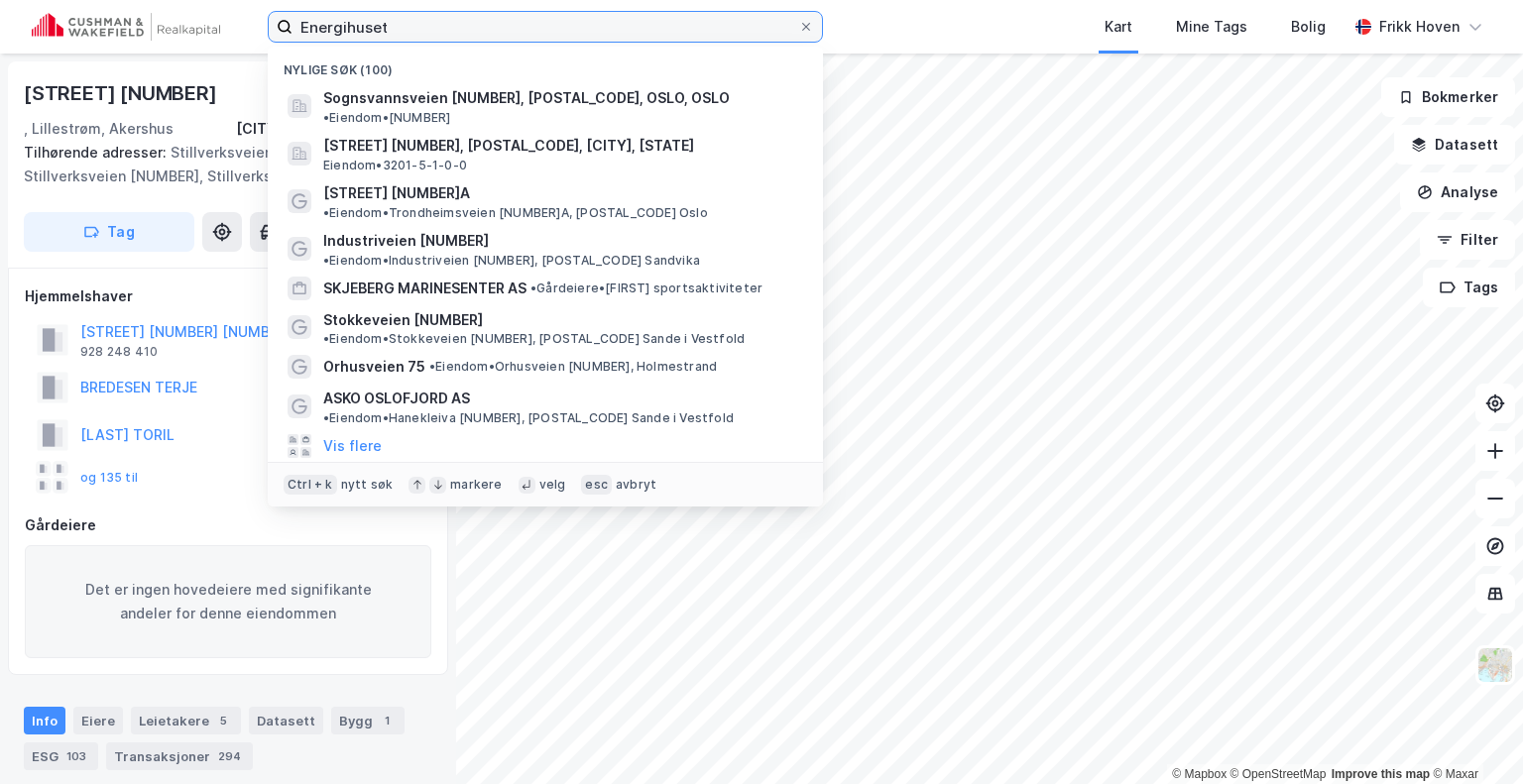 click on "Energihuset" at bounding box center (545, 27) 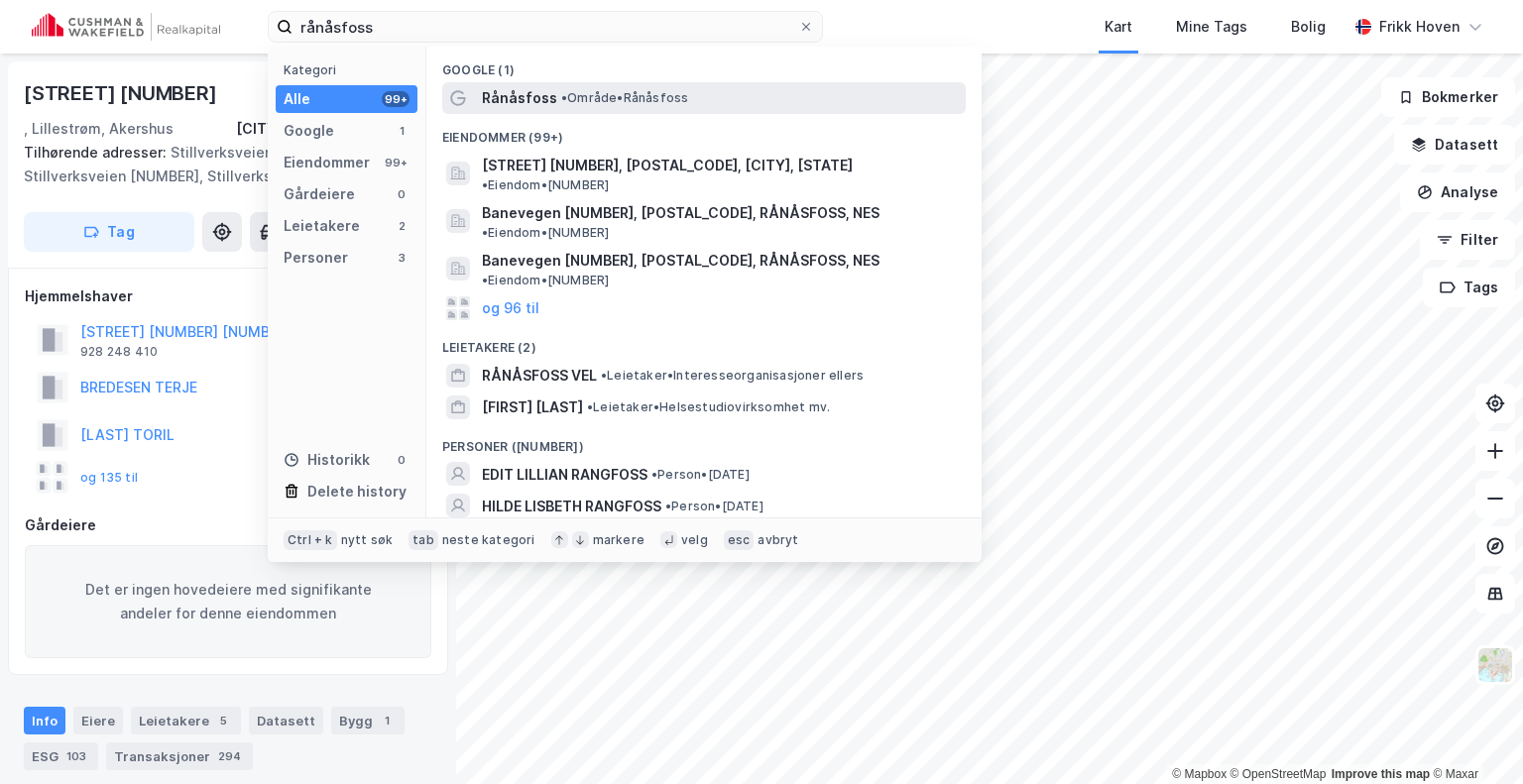 click on "Rånåsfoss" at bounding box center [520, 98] 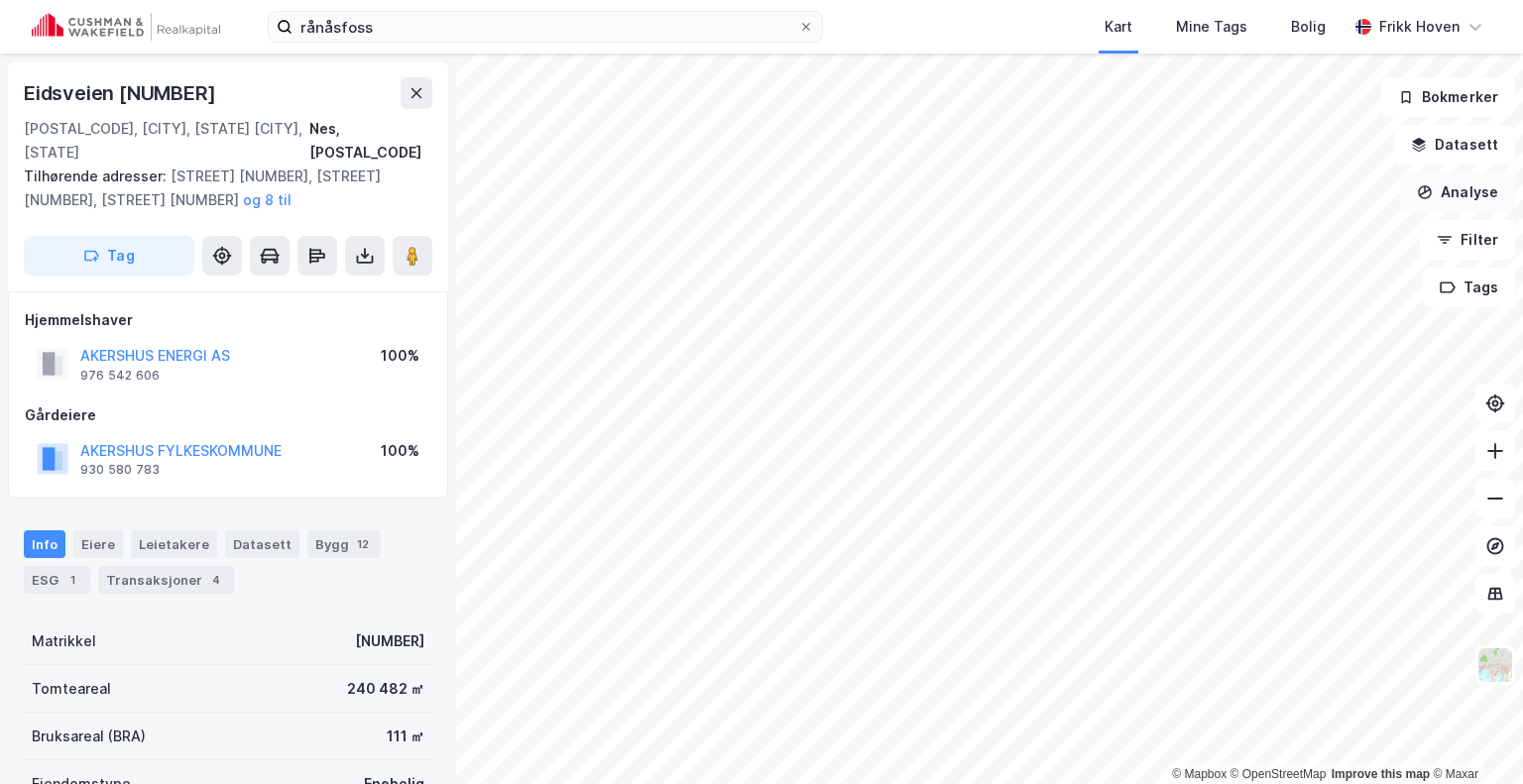 click on "Analyse" at bounding box center [1458, 192] 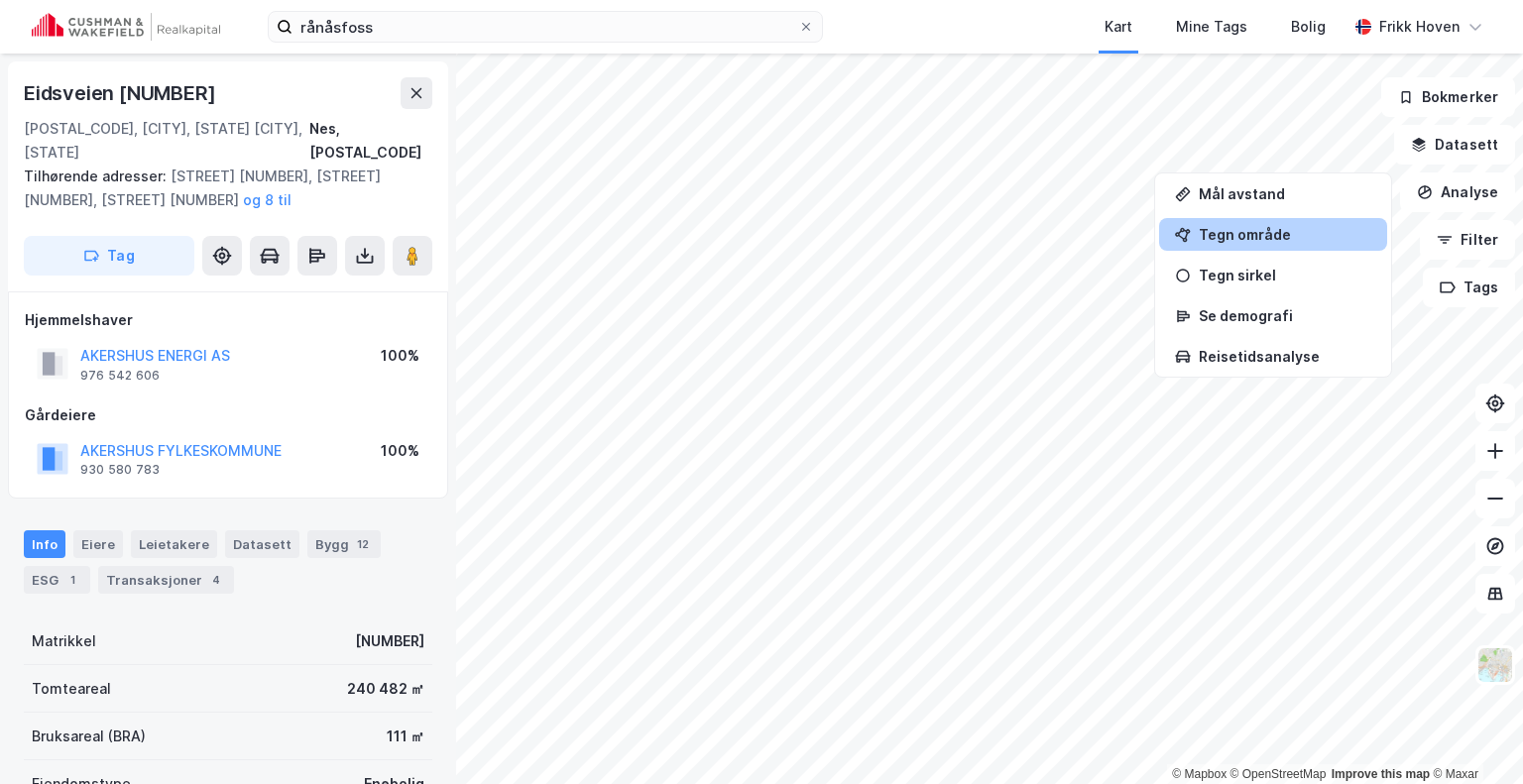 click on "Tegn område" at bounding box center [1285, 234] 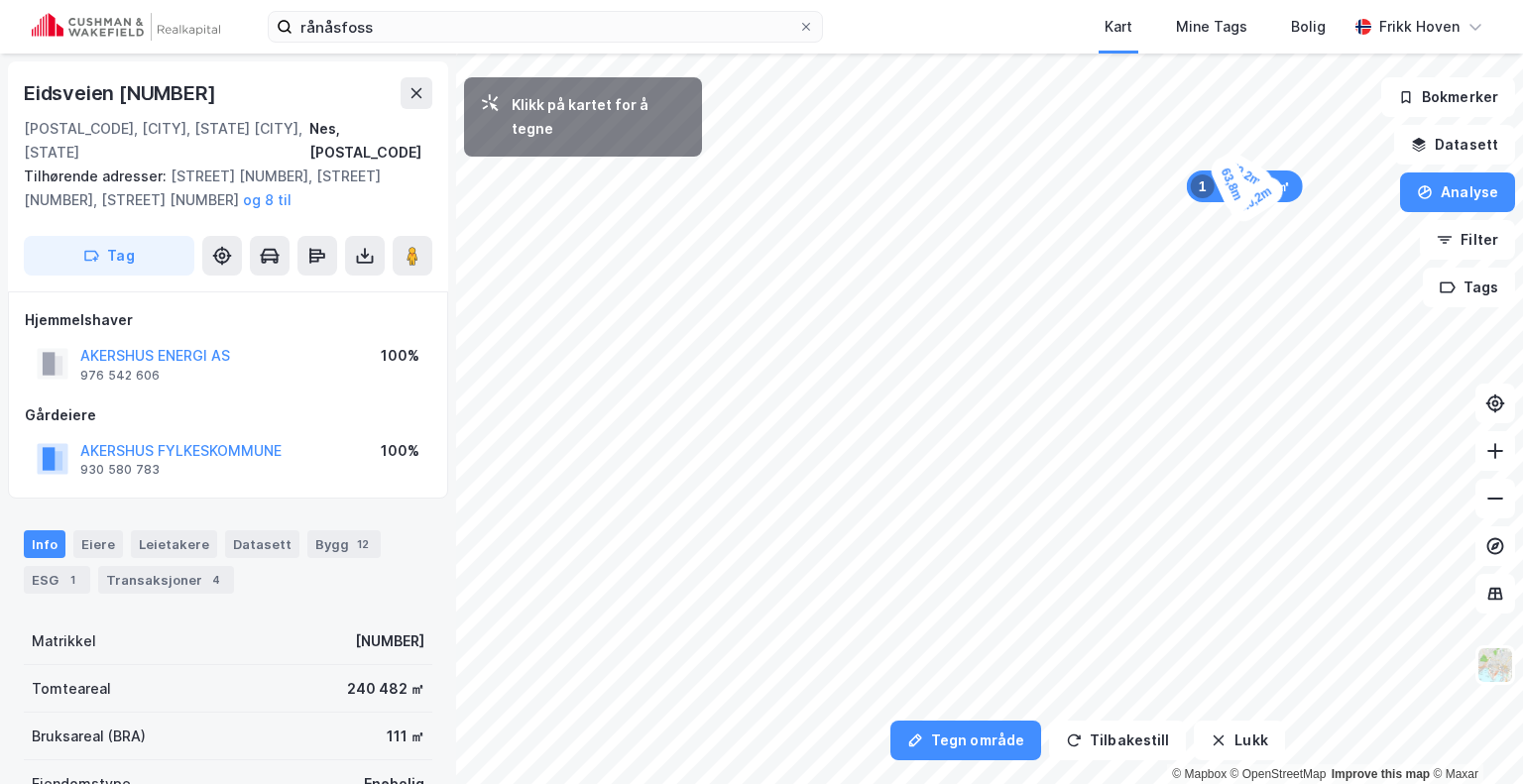 click on "40,2m" at bounding box center (1256, 198) 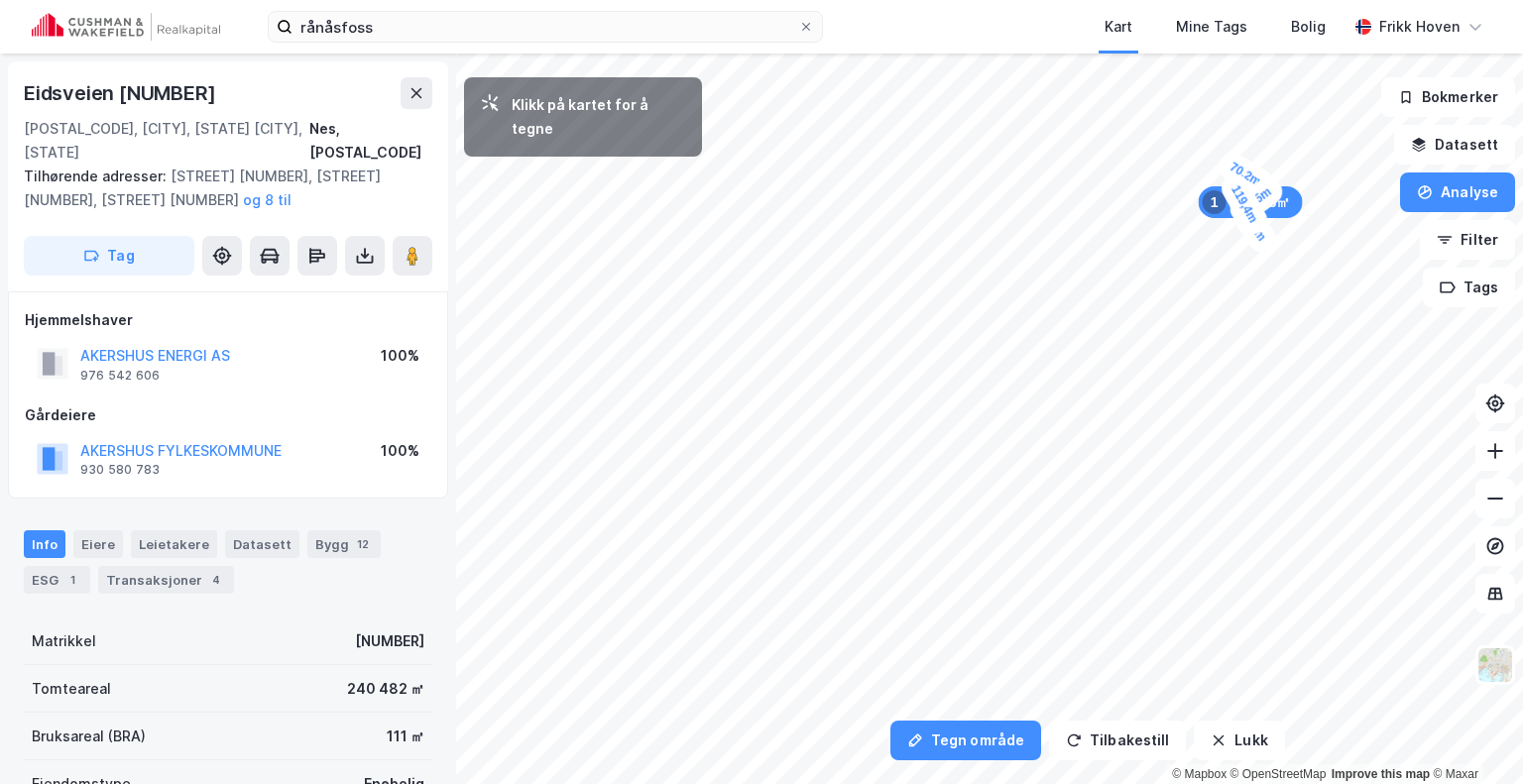 click on "54m" at bounding box center [1256, 229] 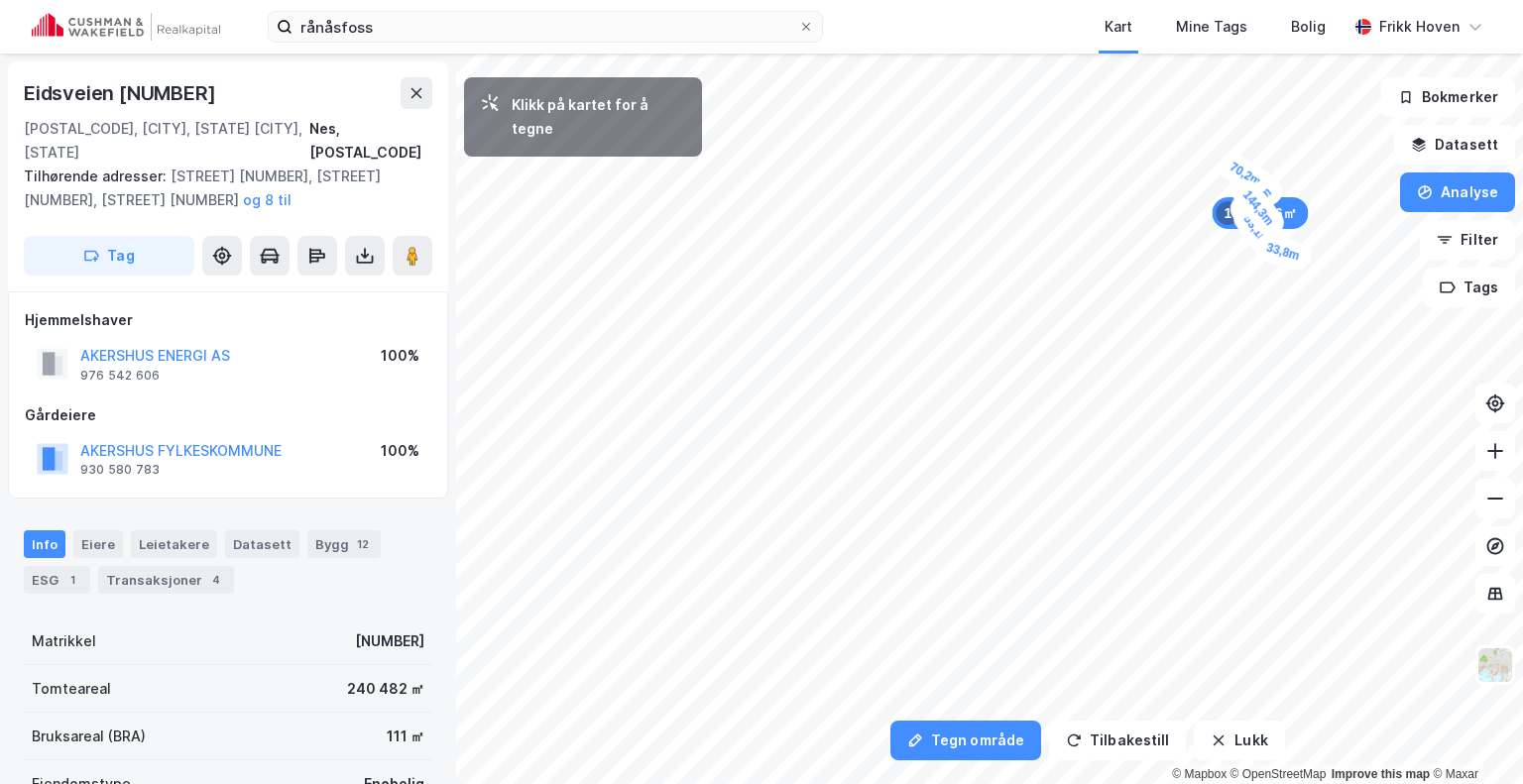 click on "33,8m" at bounding box center (1282, 252) 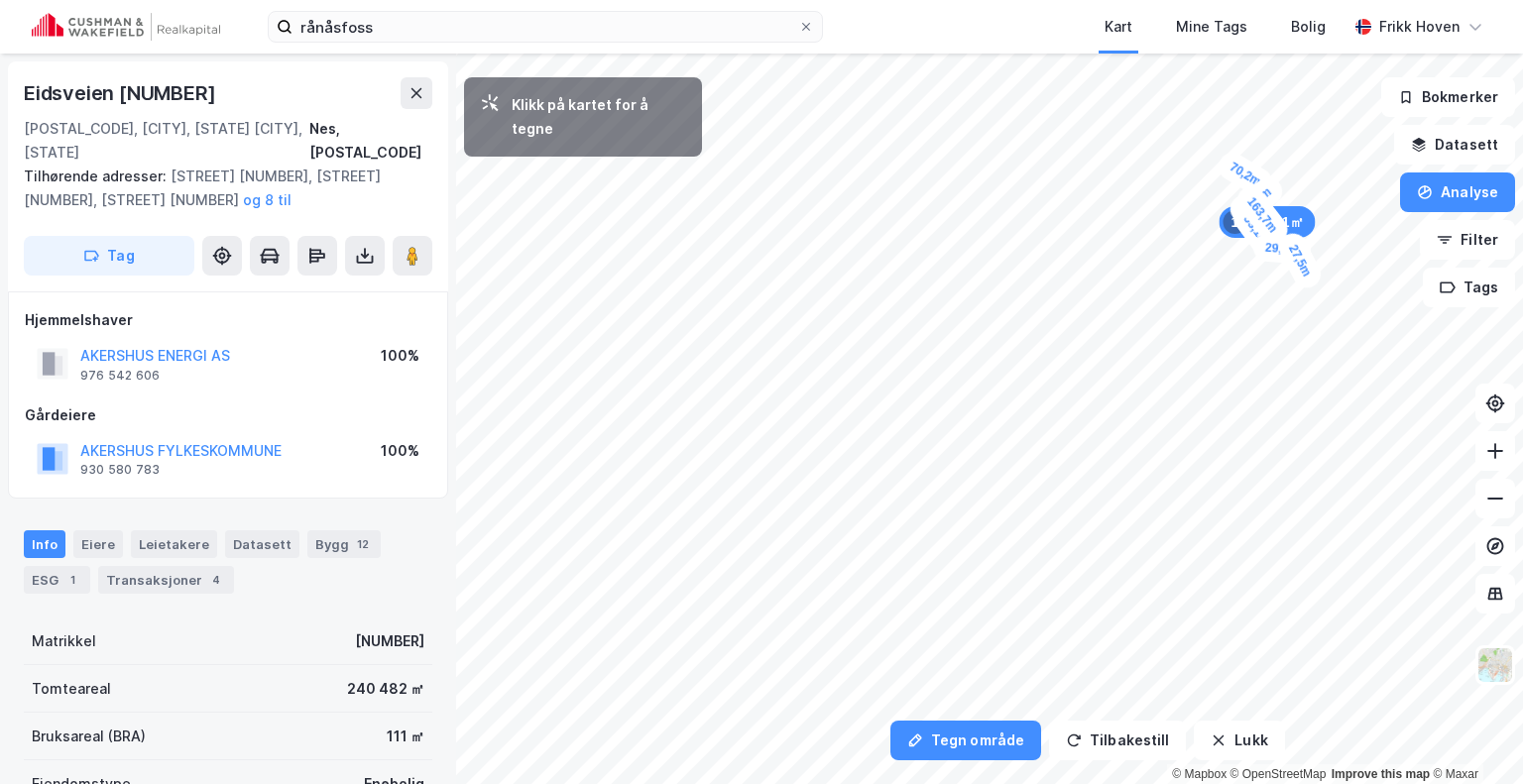 click on "27,5m" at bounding box center (1300, 261) 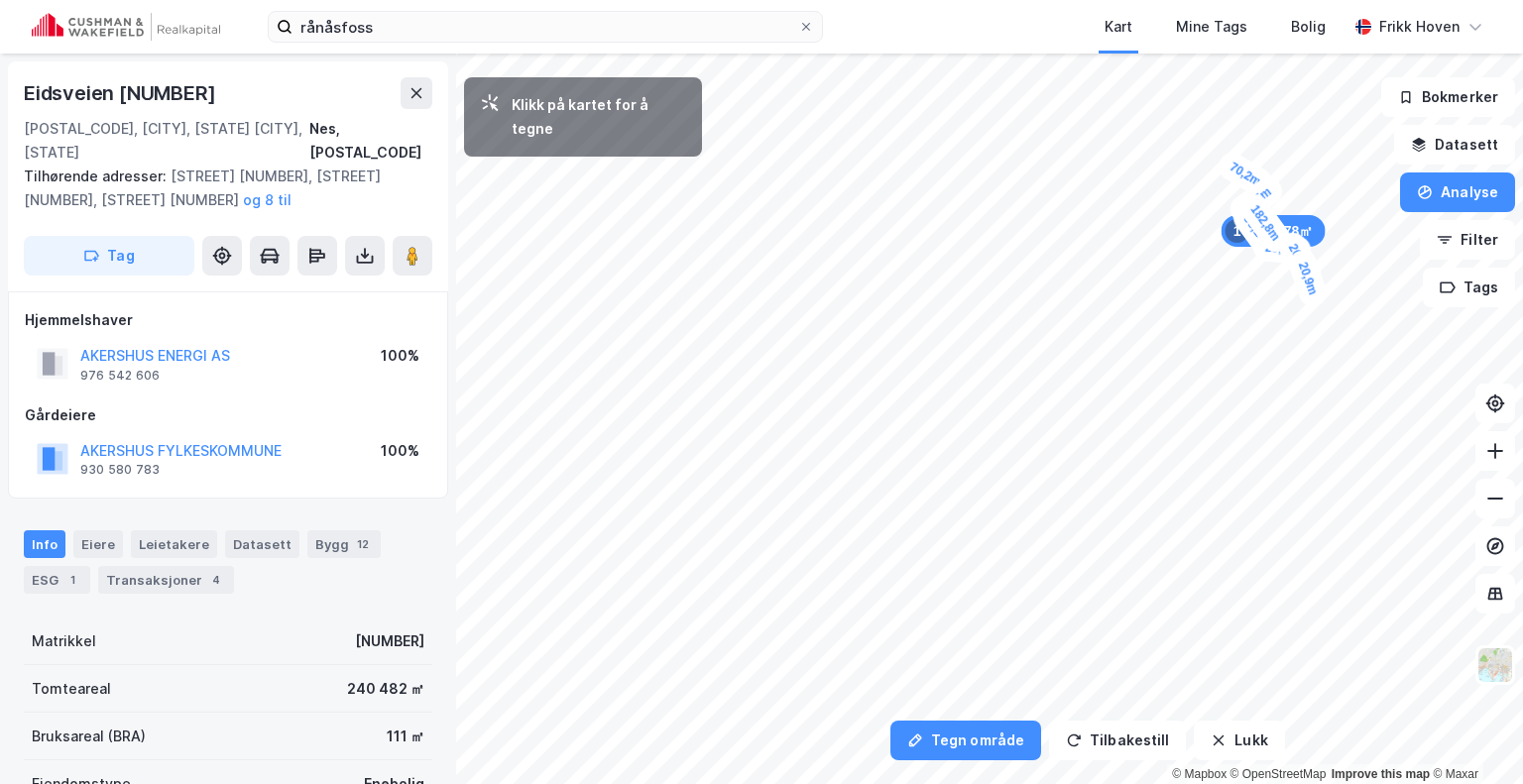 click on "20,9m" at bounding box center [1308, 279] 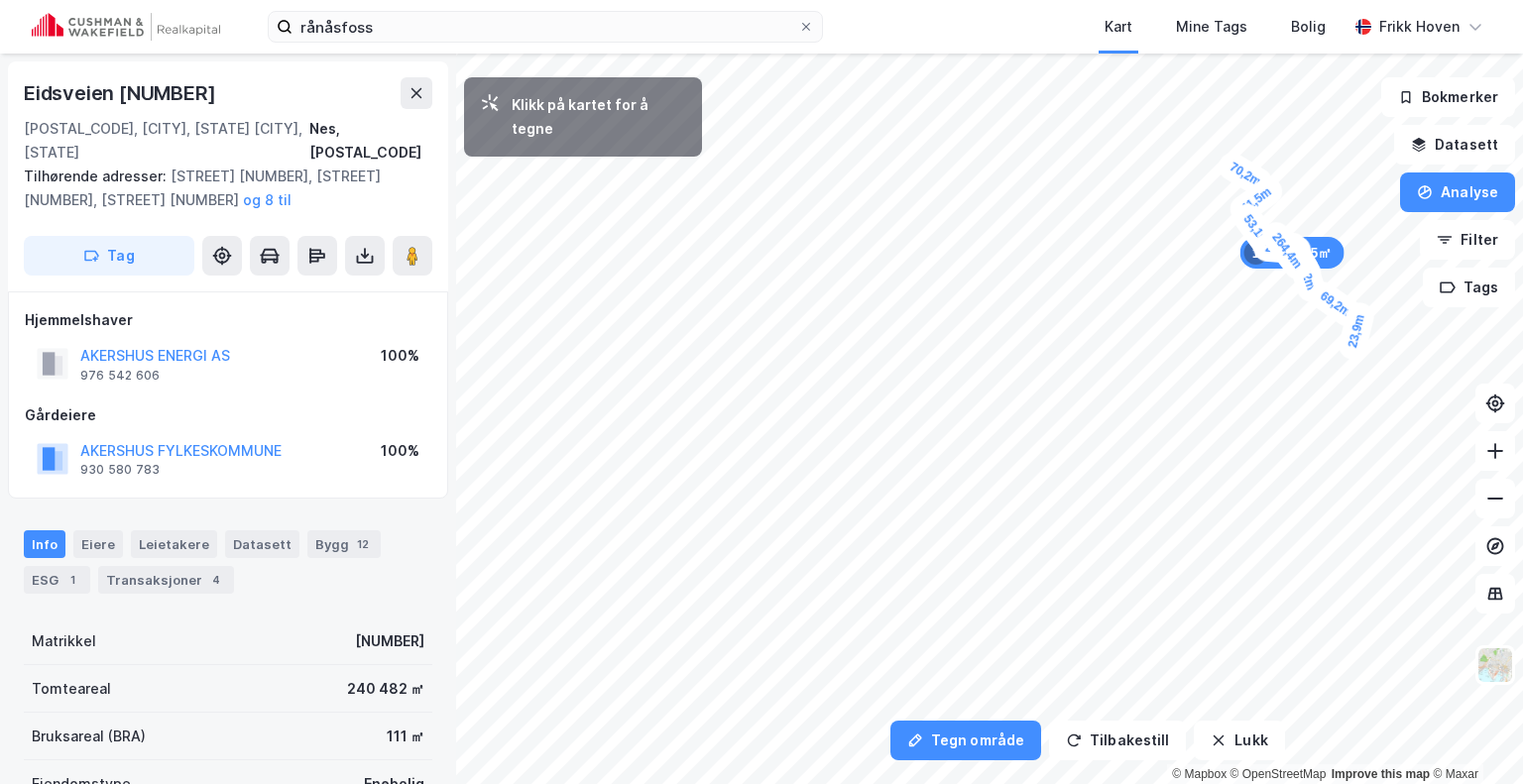 click on "23,9m" at bounding box center (1355, 330) 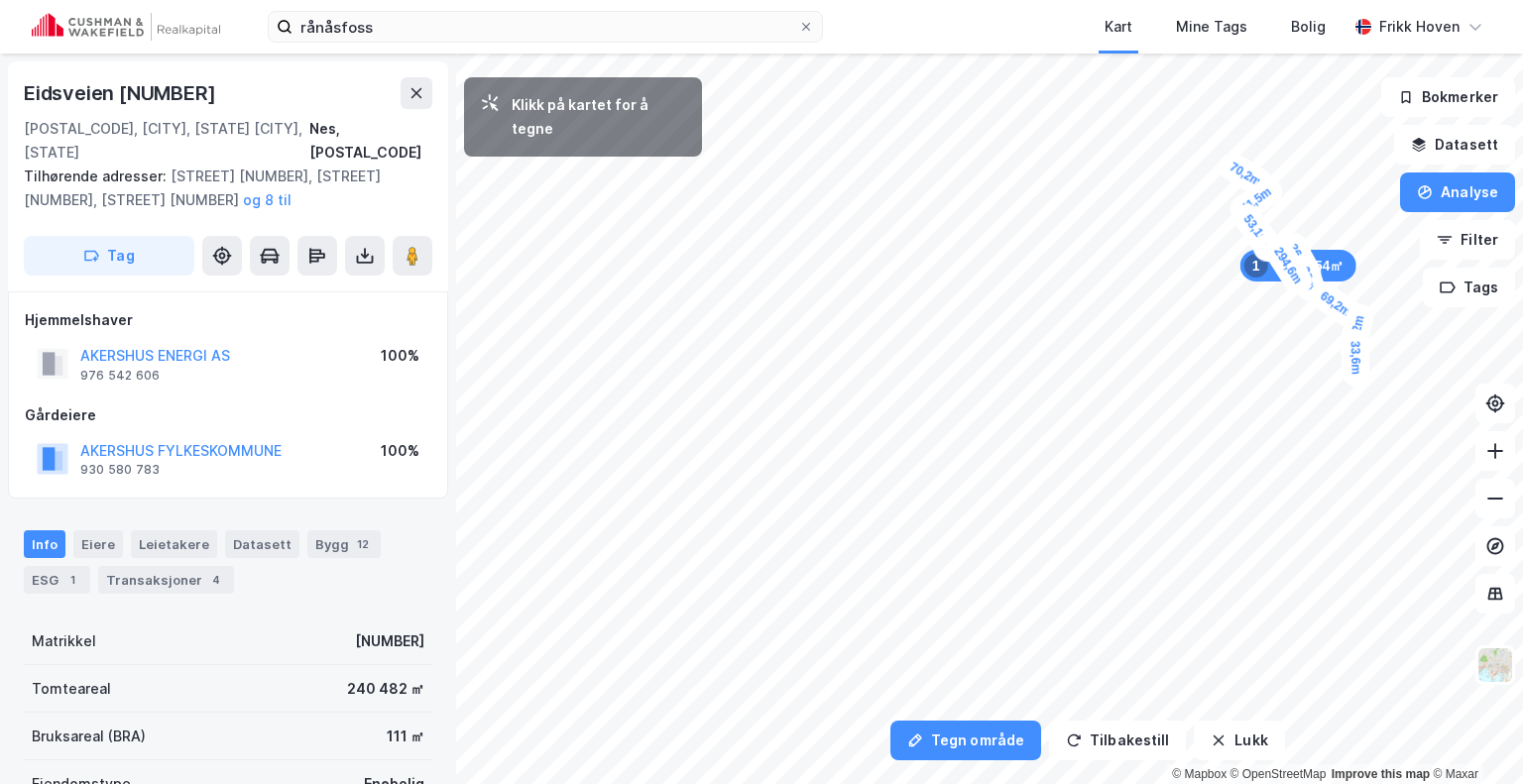 click on "33,6m" at bounding box center [1355, 358] 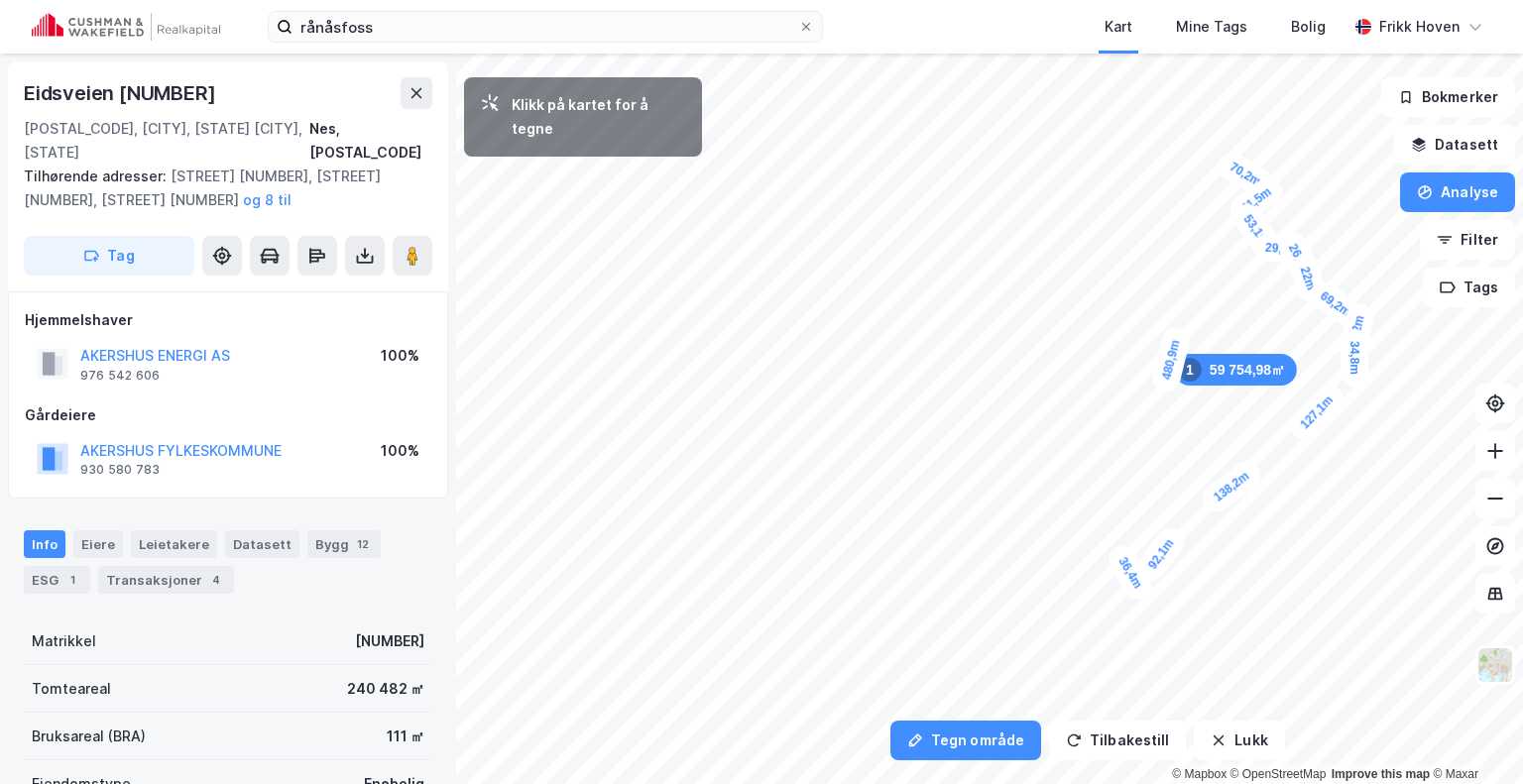 click on "36,4m" at bounding box center (1130, 573) 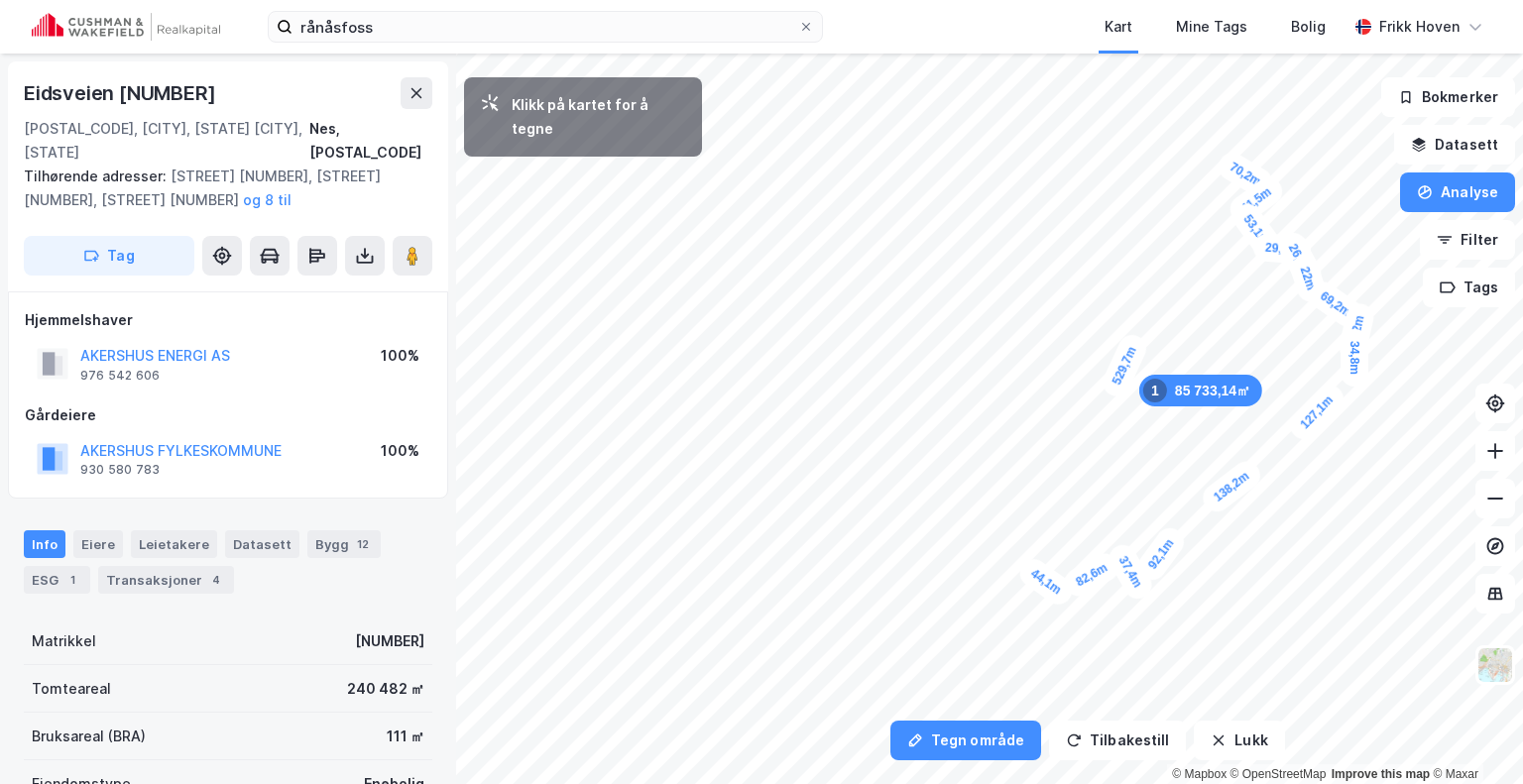 click on "44,1m" at bounding box center (1046, 582) 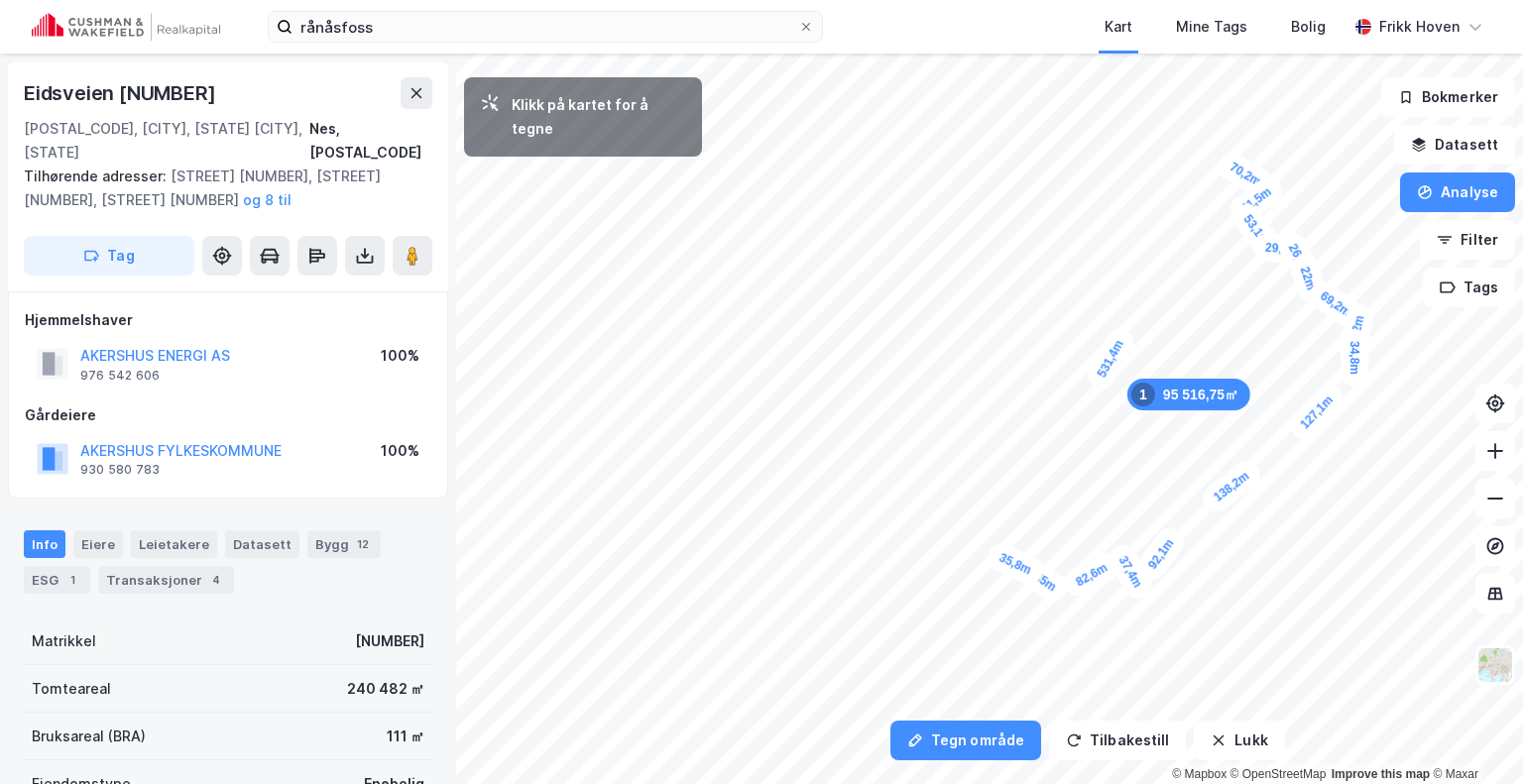 click on "35,8m" at bounding box center [1015, 564] 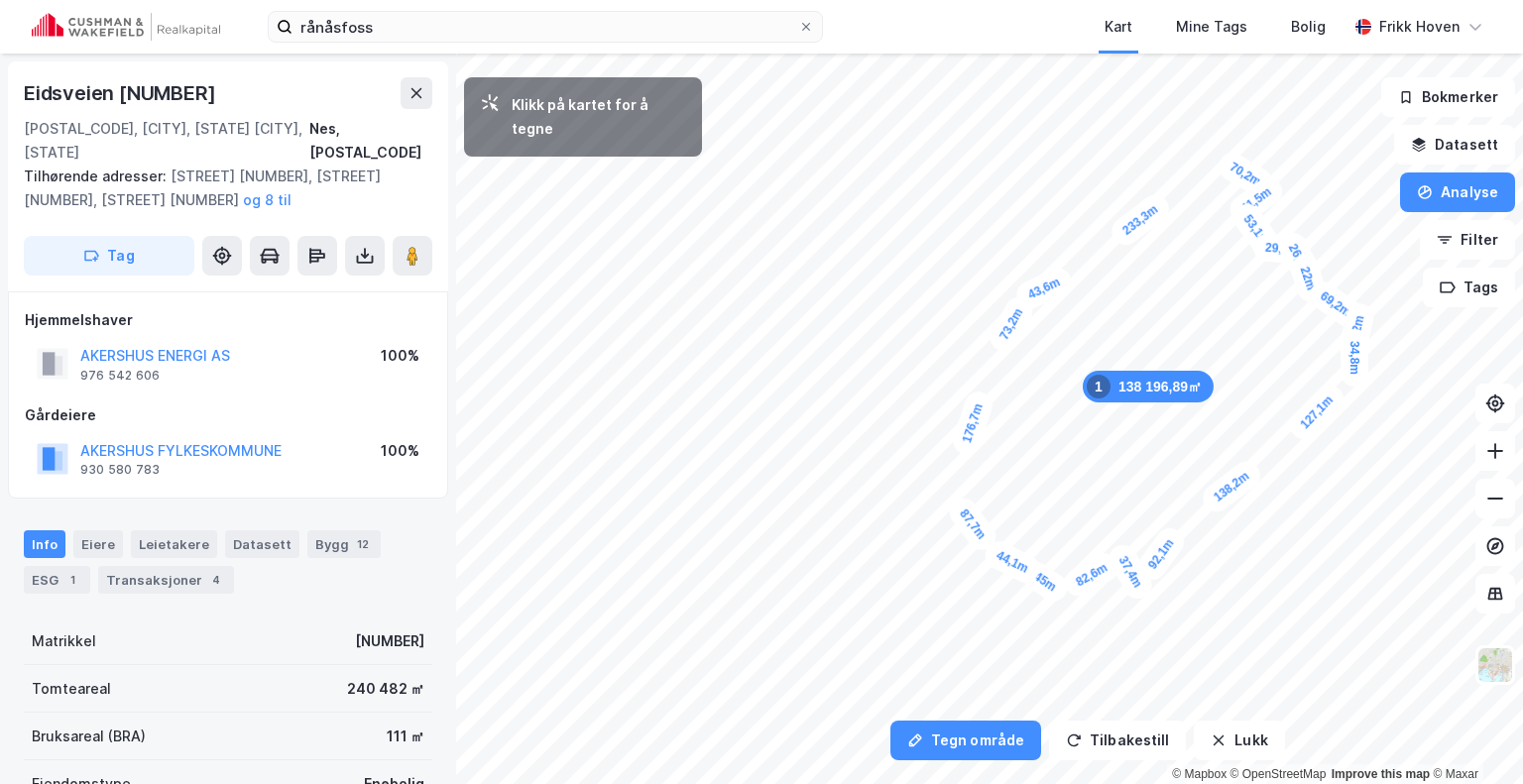 click on "43,6m" at bounding box center [1044, 288] 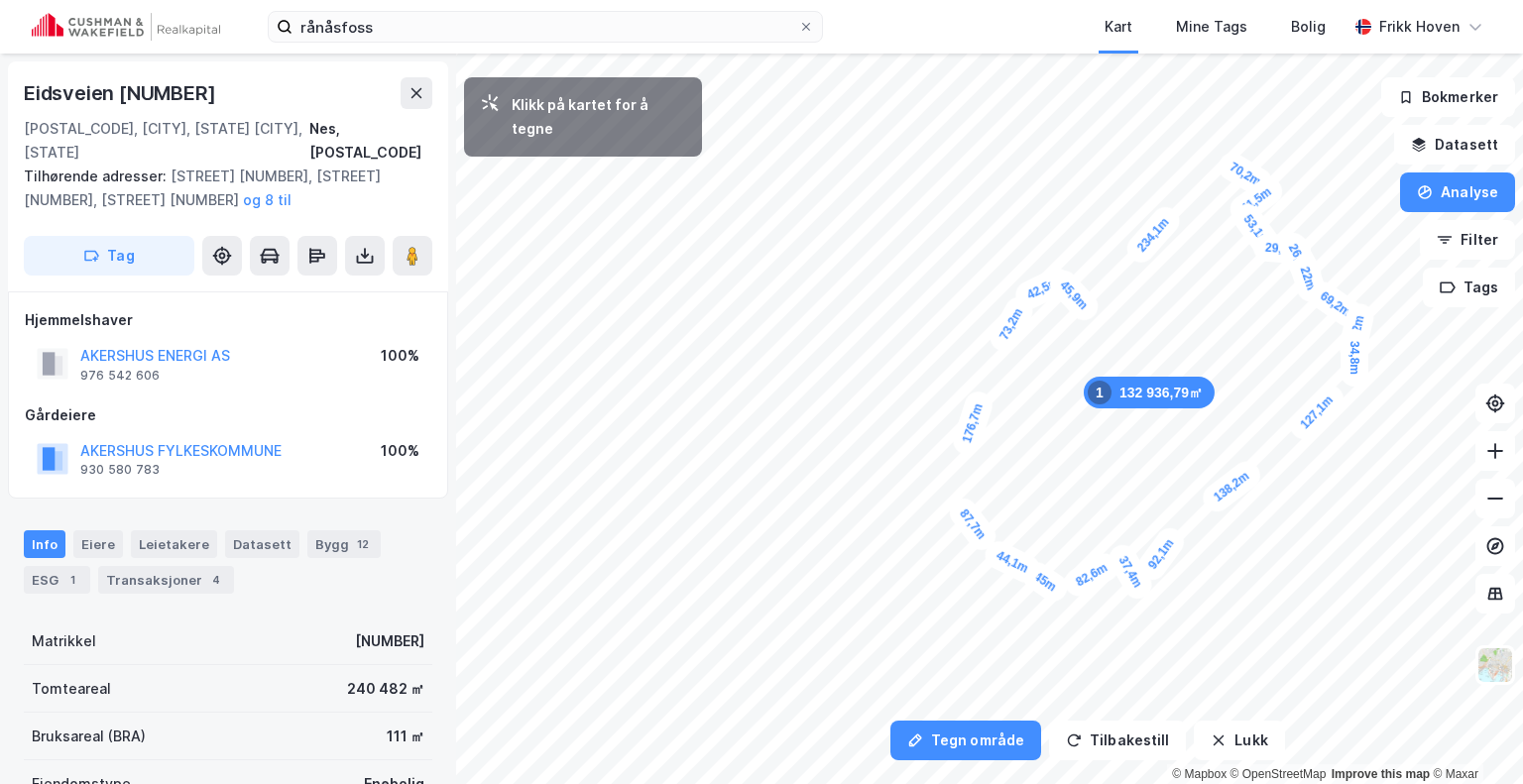 click on "45,9m" at bounding box center (1074, 295) 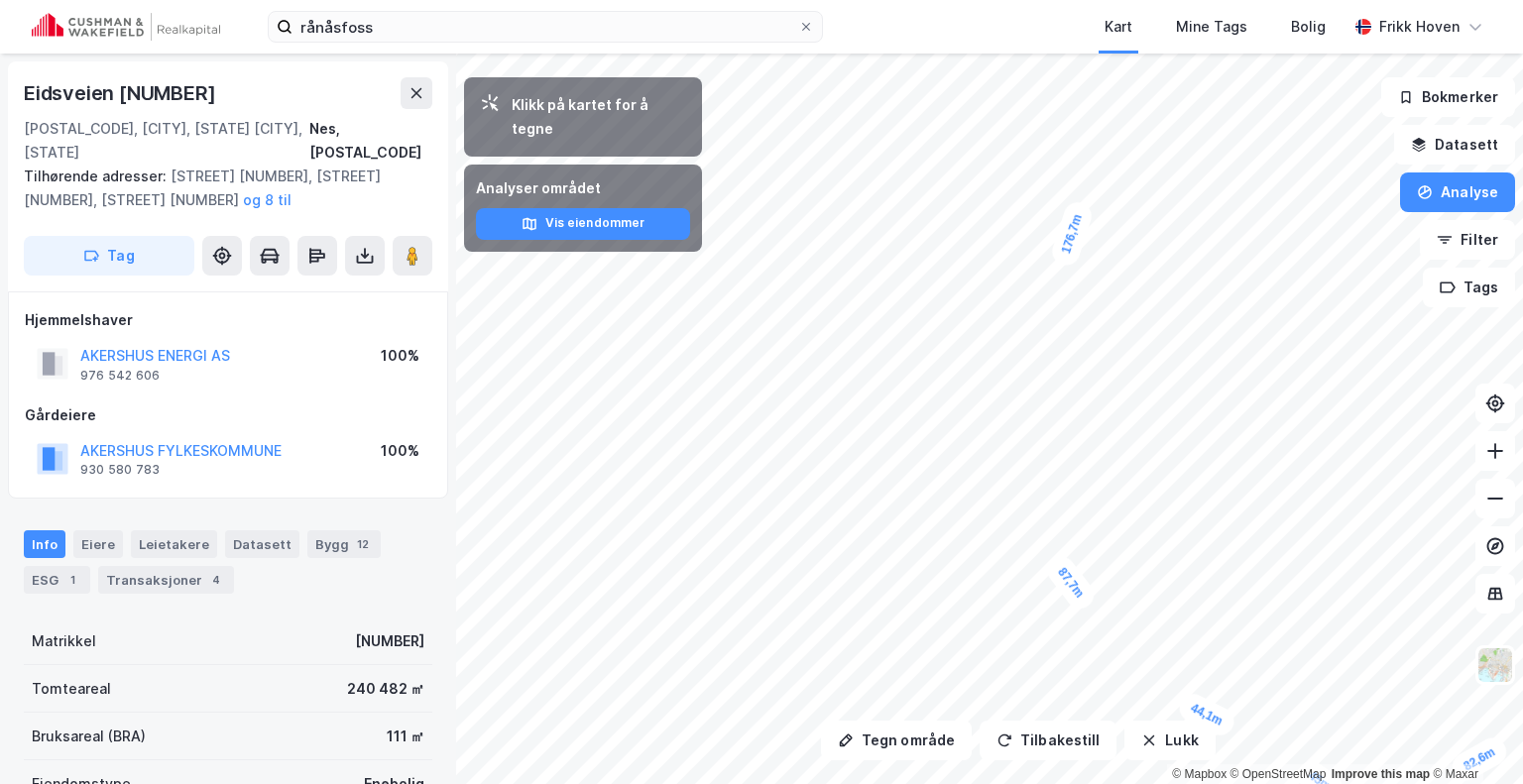 click on "[STREET] [NUMBER] [POSTAL_CODE], [CITY], [STATE] [CITY], [NUMBER]/[NUMBER] Tilhørende adresser: [STREET] [NUMBER], [STREET] [NUMBER], [STREET] [NUMBER] og [NUMBER] til Tag" at bounding box center [228, 176] 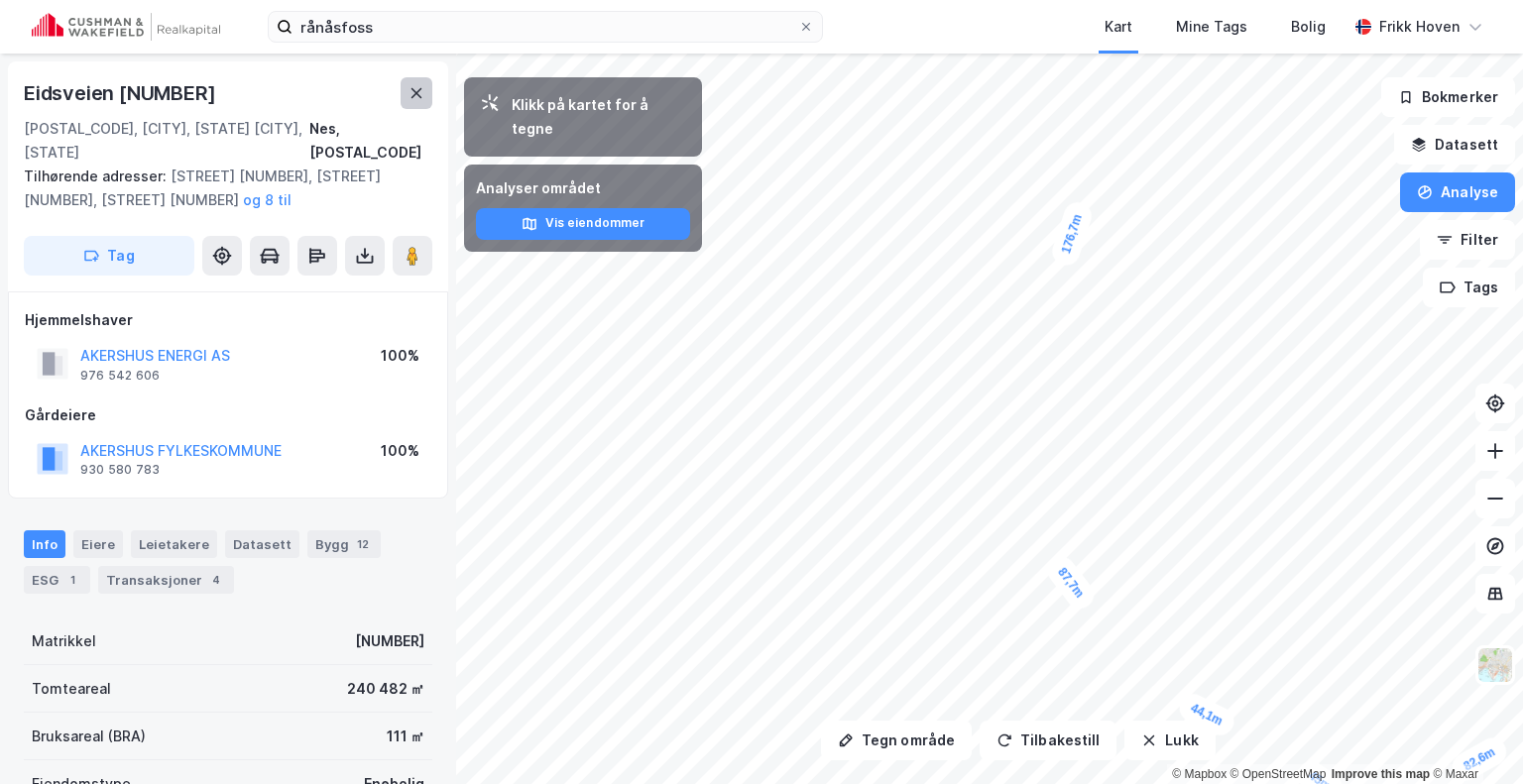 click 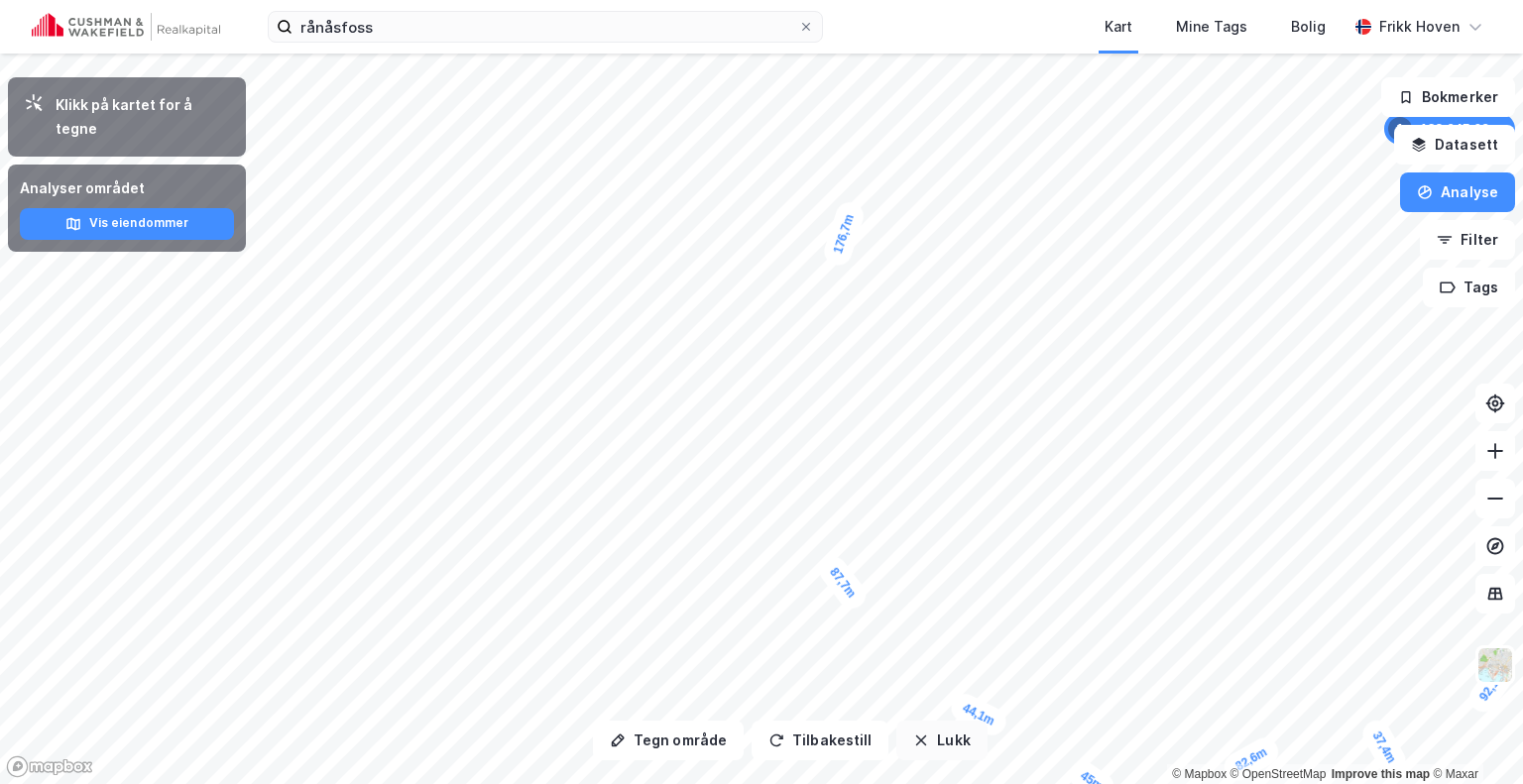 click on "Lukk" at bounding box center (941, 740) 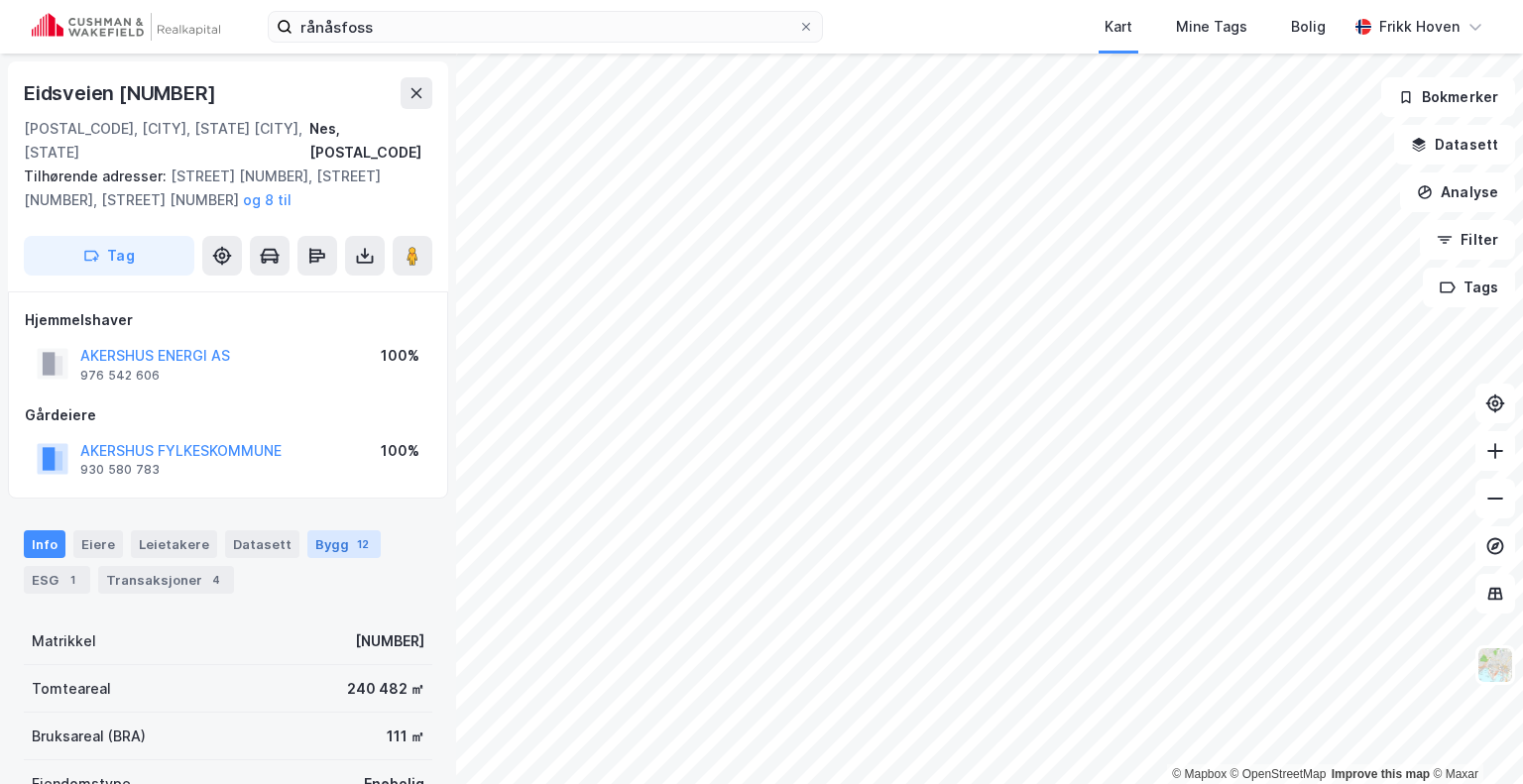 click on "Bygg [NUMBER]" at bounding box center [344, 544] 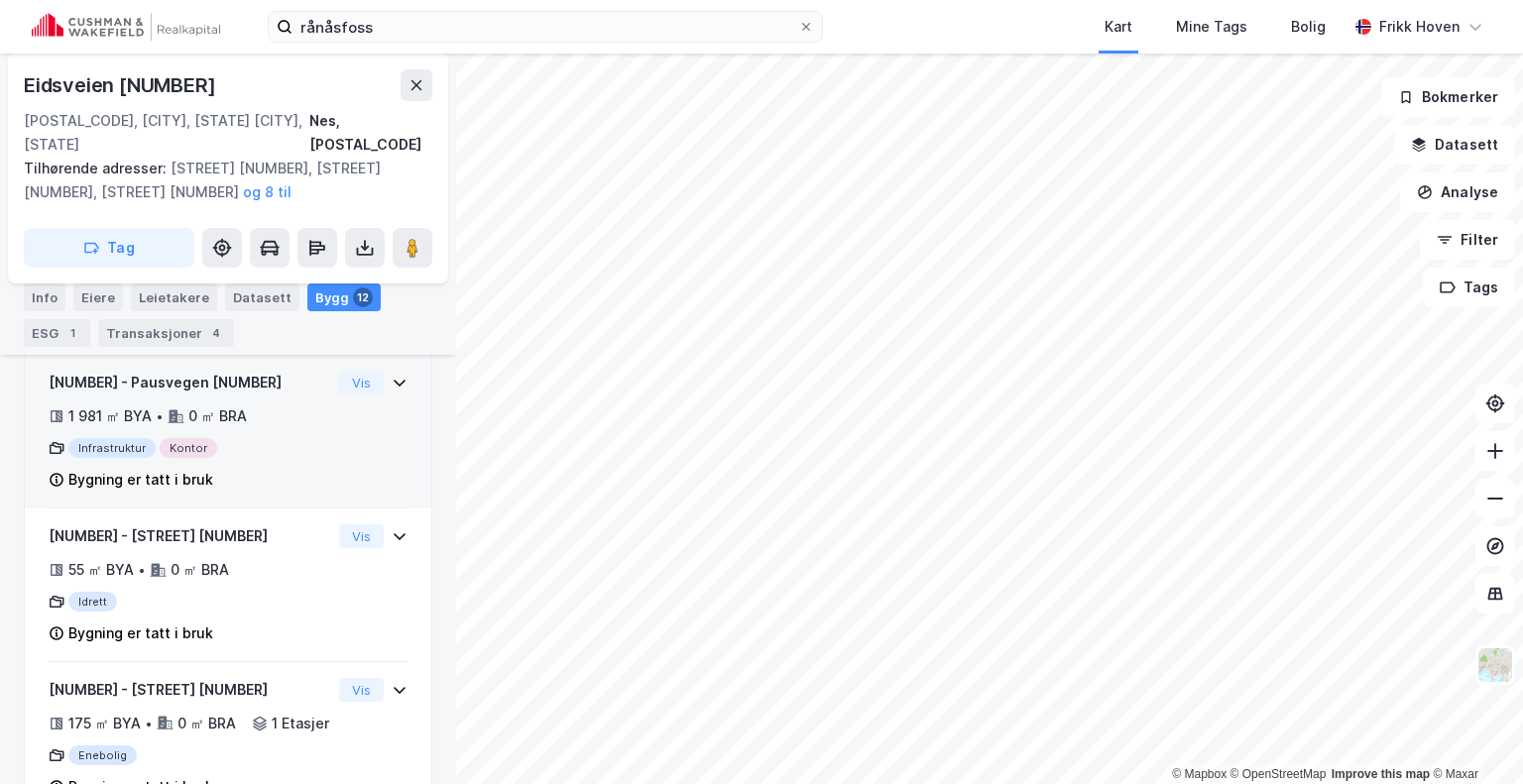 scroll, scrollTop: 1701, scrollLeft: 0, axis: vertical 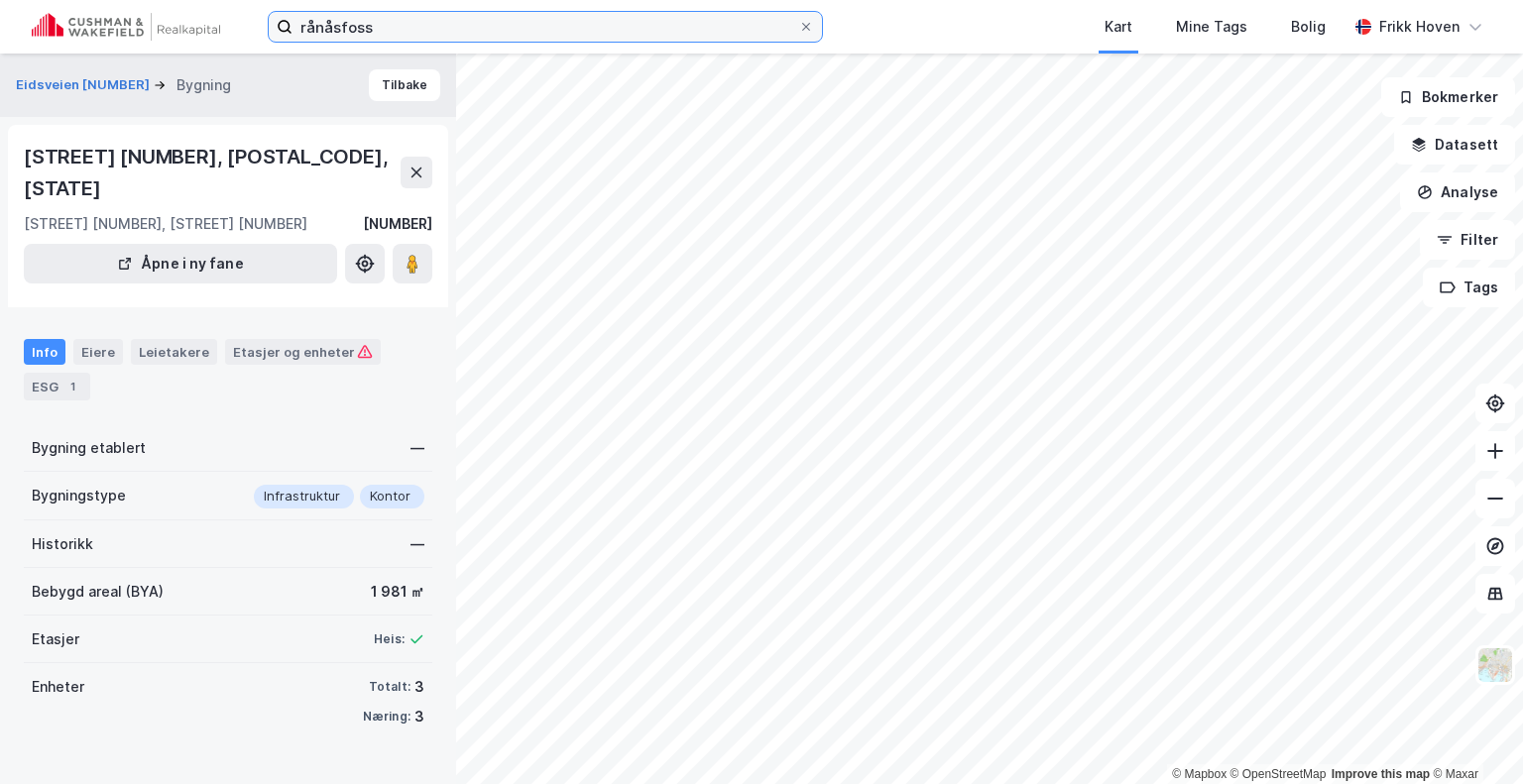 click on "rånåsfoss" at bounding box center (545, 27) 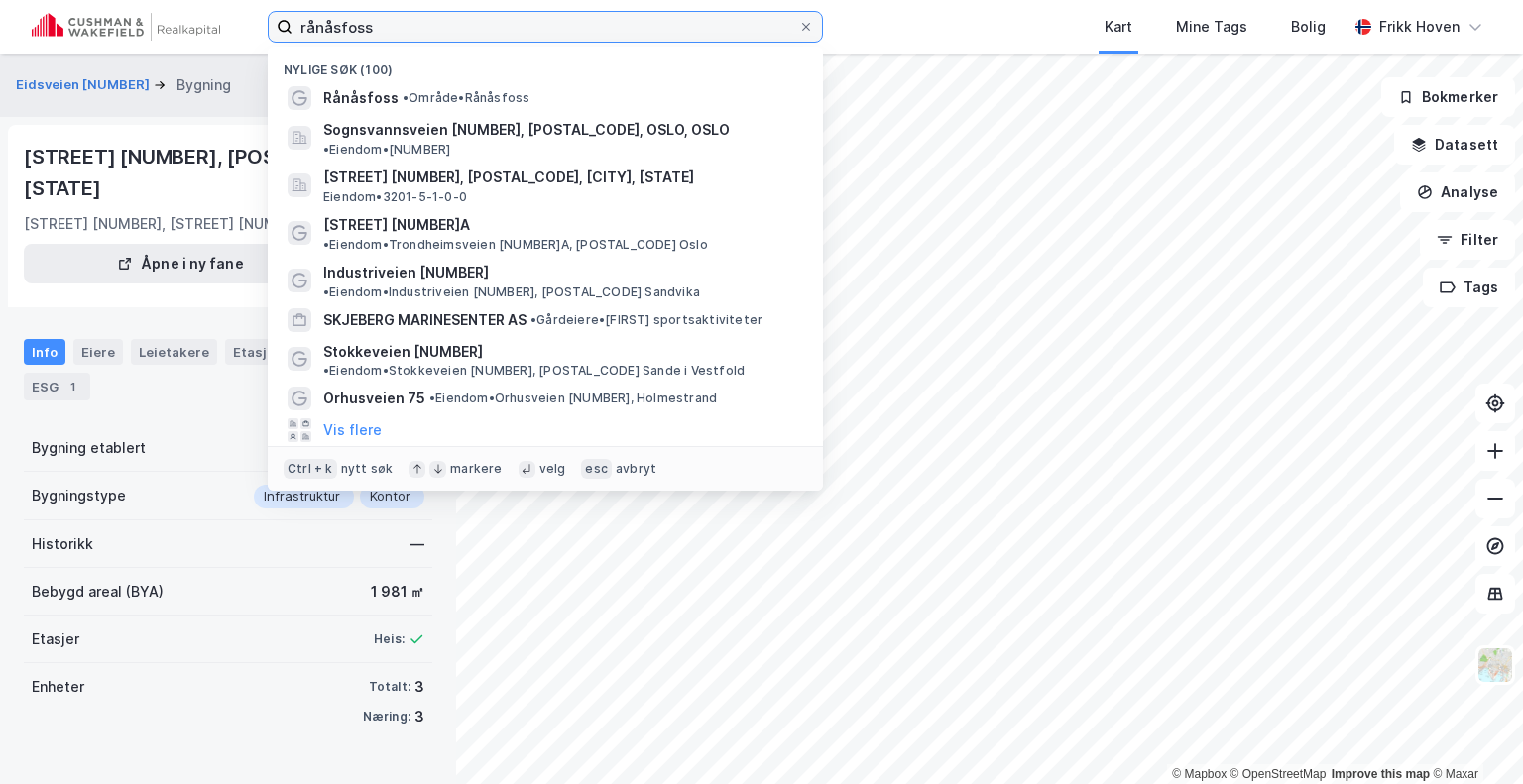 click on "rånåsfoss" at bounding box center (545, 27) 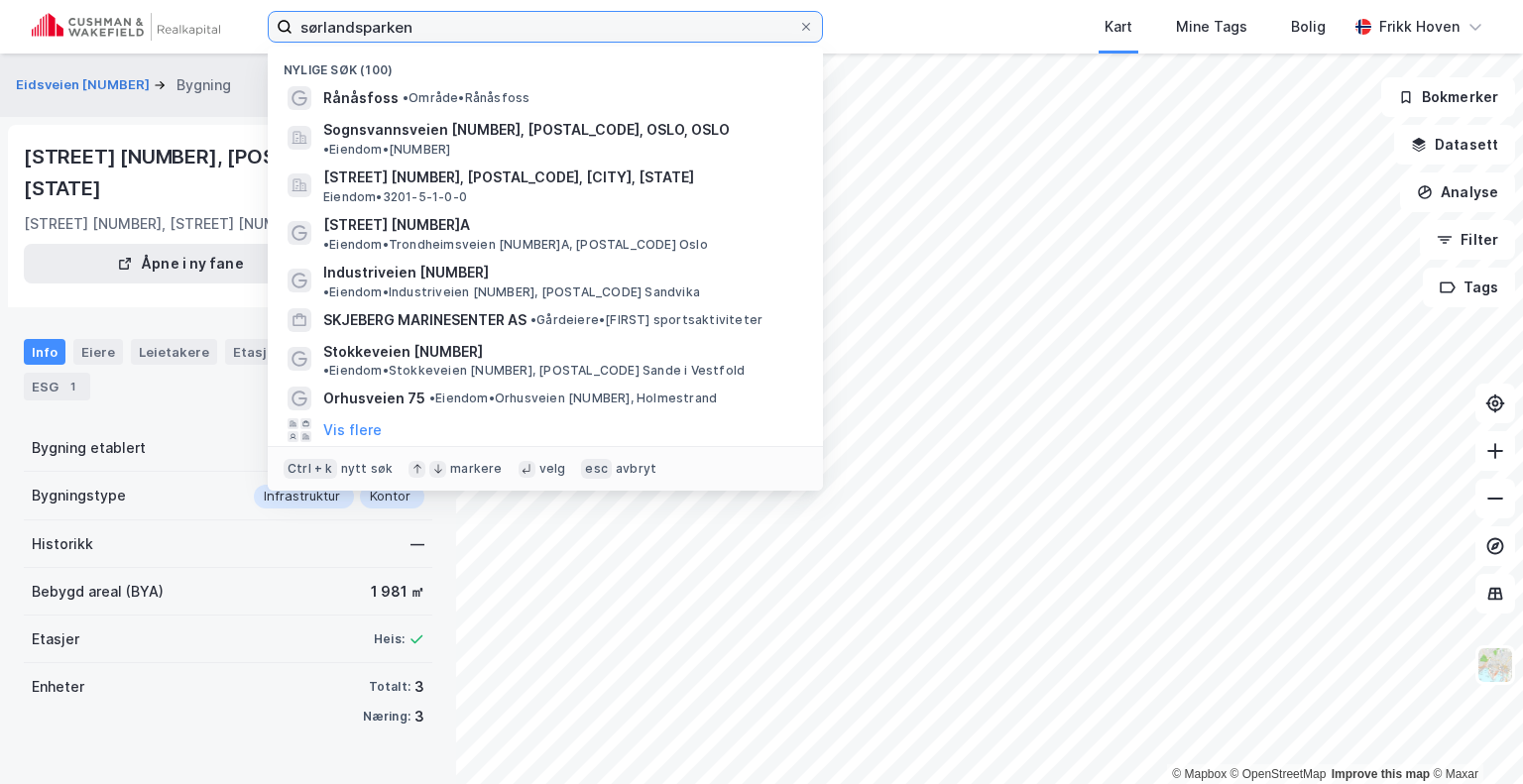 type on "sørlandsparken" 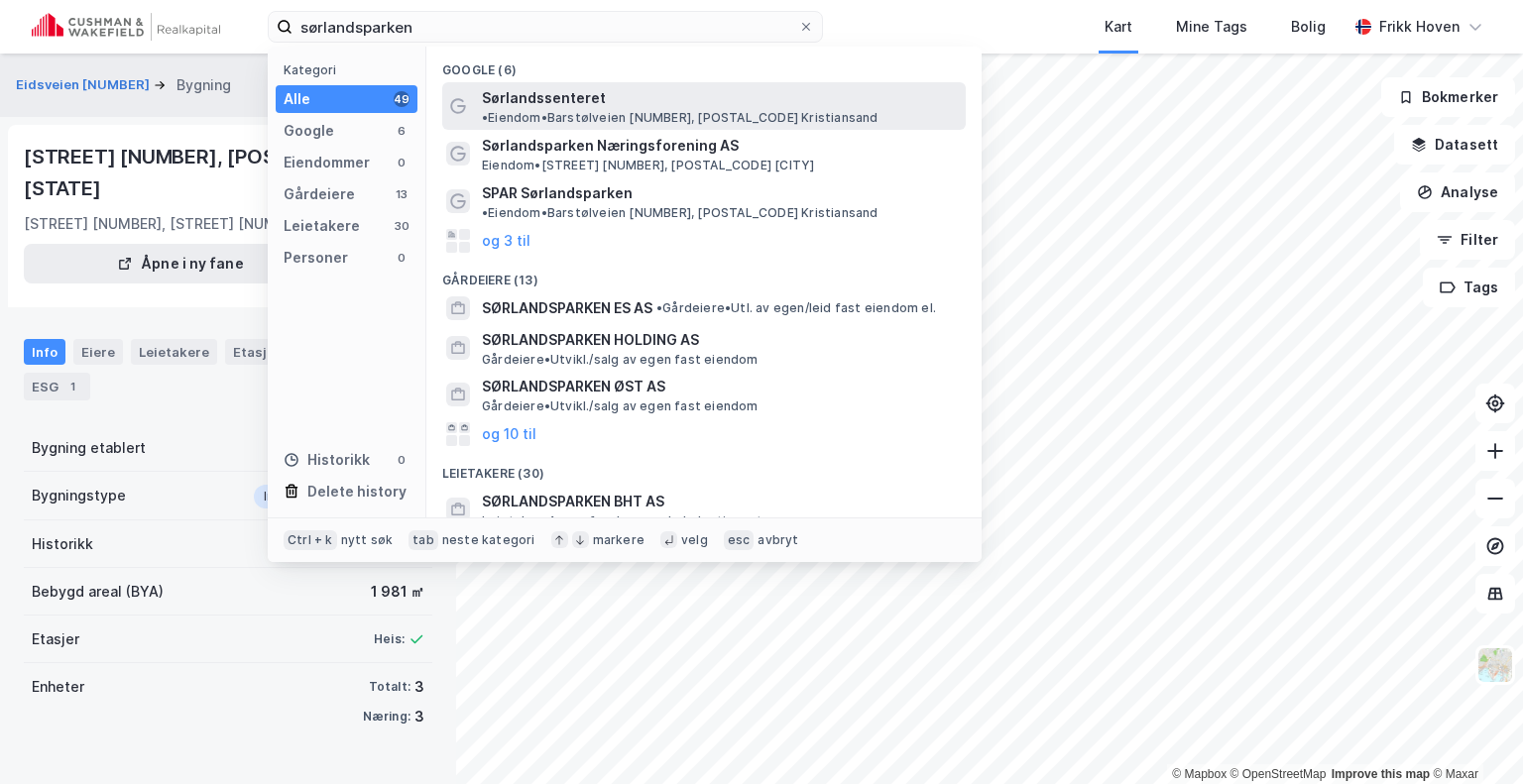 click on "Sørlandssenteret" at bounding box center (543, 98) 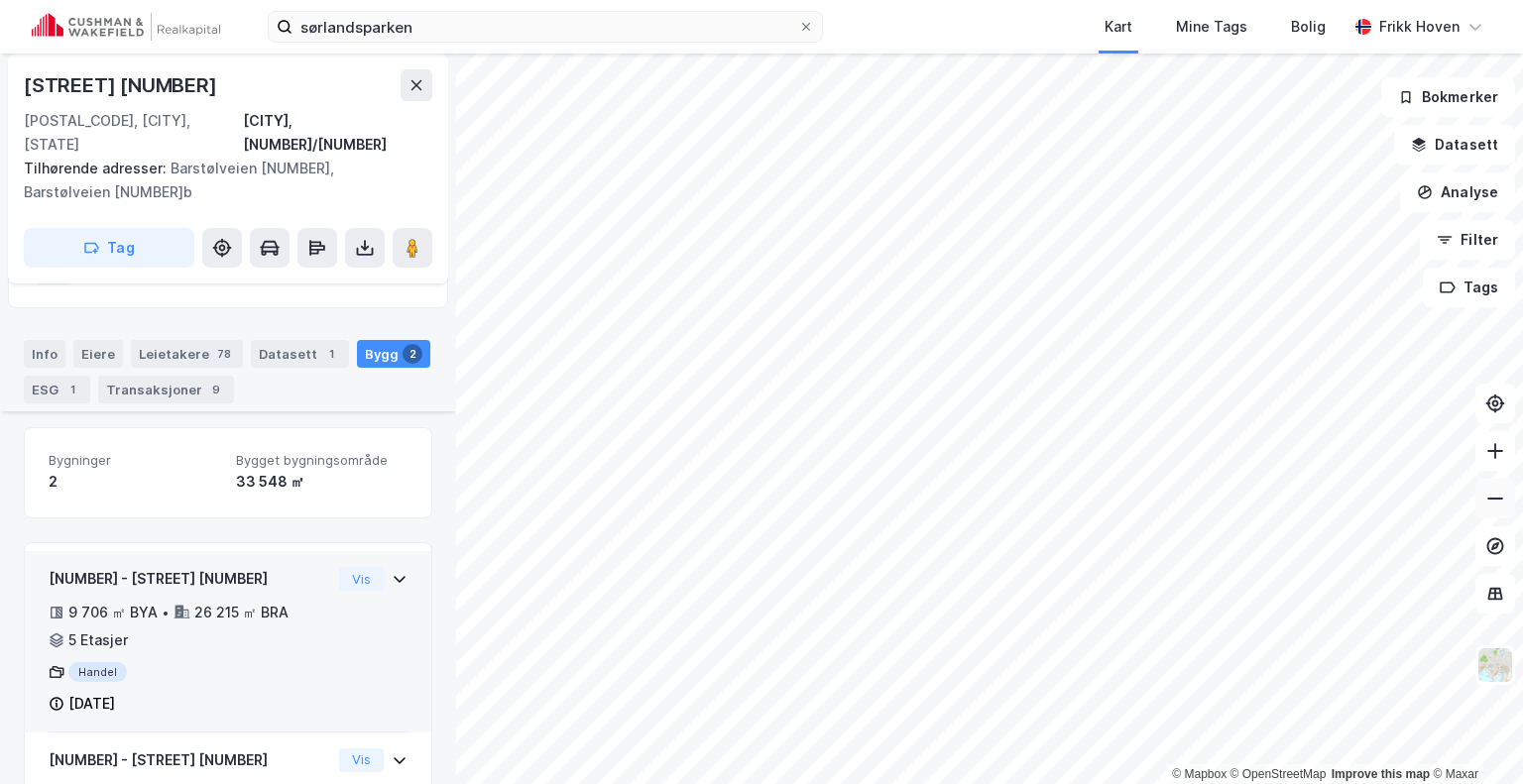 scroll, scrollTop: 301, scrollLeft: 0, axis: vertical 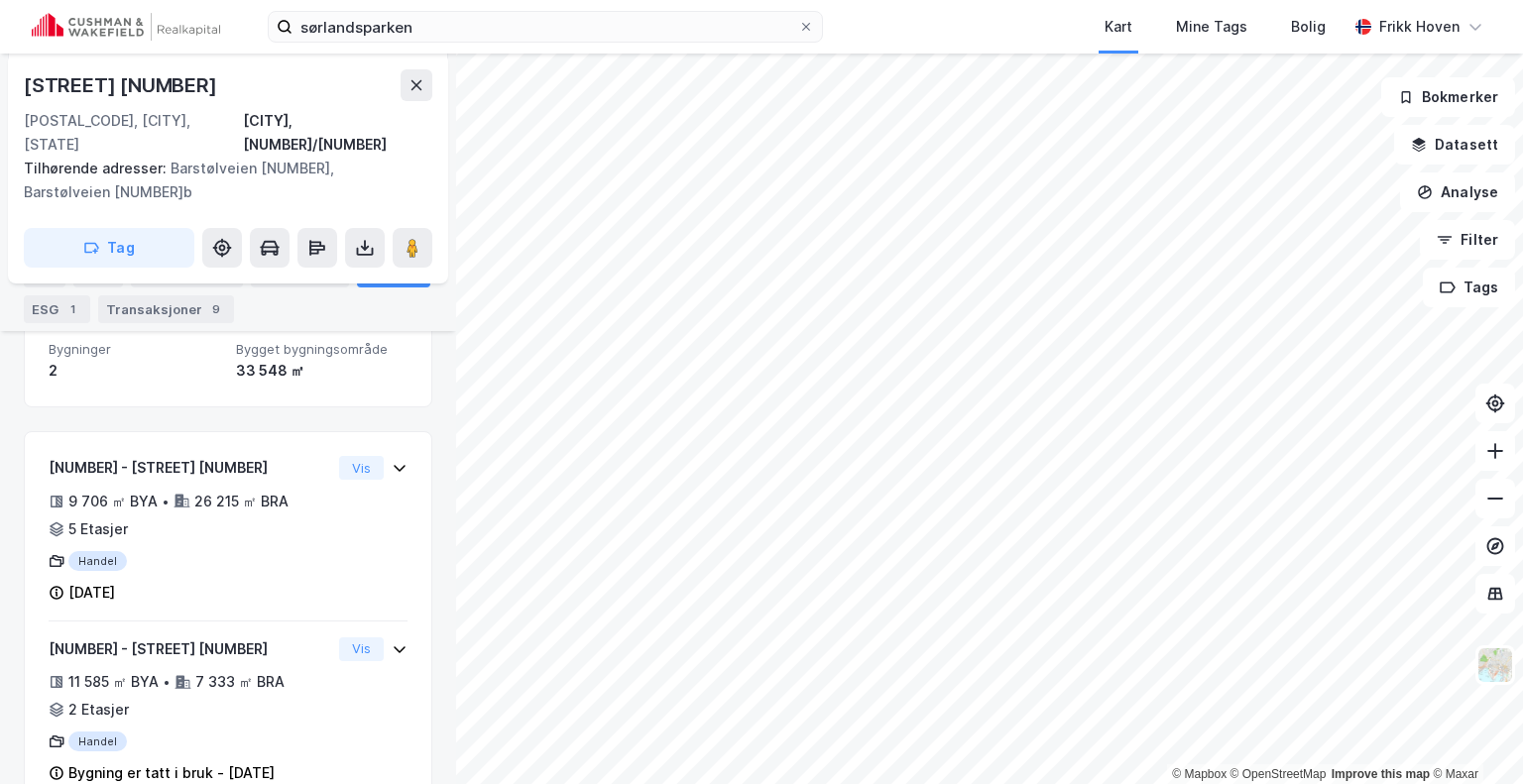 click on "Mapbox   OpenStreetMap   Improve this map   Maxar Barstølveien [NUMBER], Kristiansand S, [STATE] Kristiansand, [POSTAL_CODE] Tilhørende adresser:   Barstølveien [NUMBER],  Barstølveien [NUMBER]b Tag Hjemmelshaver SØRLANDSSENTERET EIENDOM AS [PHONE] [PERCENTAGE] Gårdeiere THON OLAV EIENDOMSSELSKAP ASA [PHONE] [PERCENTAGE] Info Eiere Leietakere [NUMBER] Datasett [NUMBER] Bygg [NUMBER] ESG [NUMBER] Transaksjoner [NUMBER] Bygninger [NUMBER] Bygget bygningsområde [AREA] ㎡ [NUMBER] - Barstølveien [NUMBER] [AREA] ㎡ BYA   • [AREA] ㎡ BRA • [NUMBER] Etasjer Handel Bygning er tatt i bruk - [DATE] Vis [NUMBER] - Barstølveien [NUMBER] [AREA] ㎡ BYA   • [AREA] ㎡ BRA • [NUMBER] Etasjer Handel Bygning er tatt i bruk - [DATE] Vis Bokmerker Datasett Analyse Filter Tags" at bounding box center (762, 418) 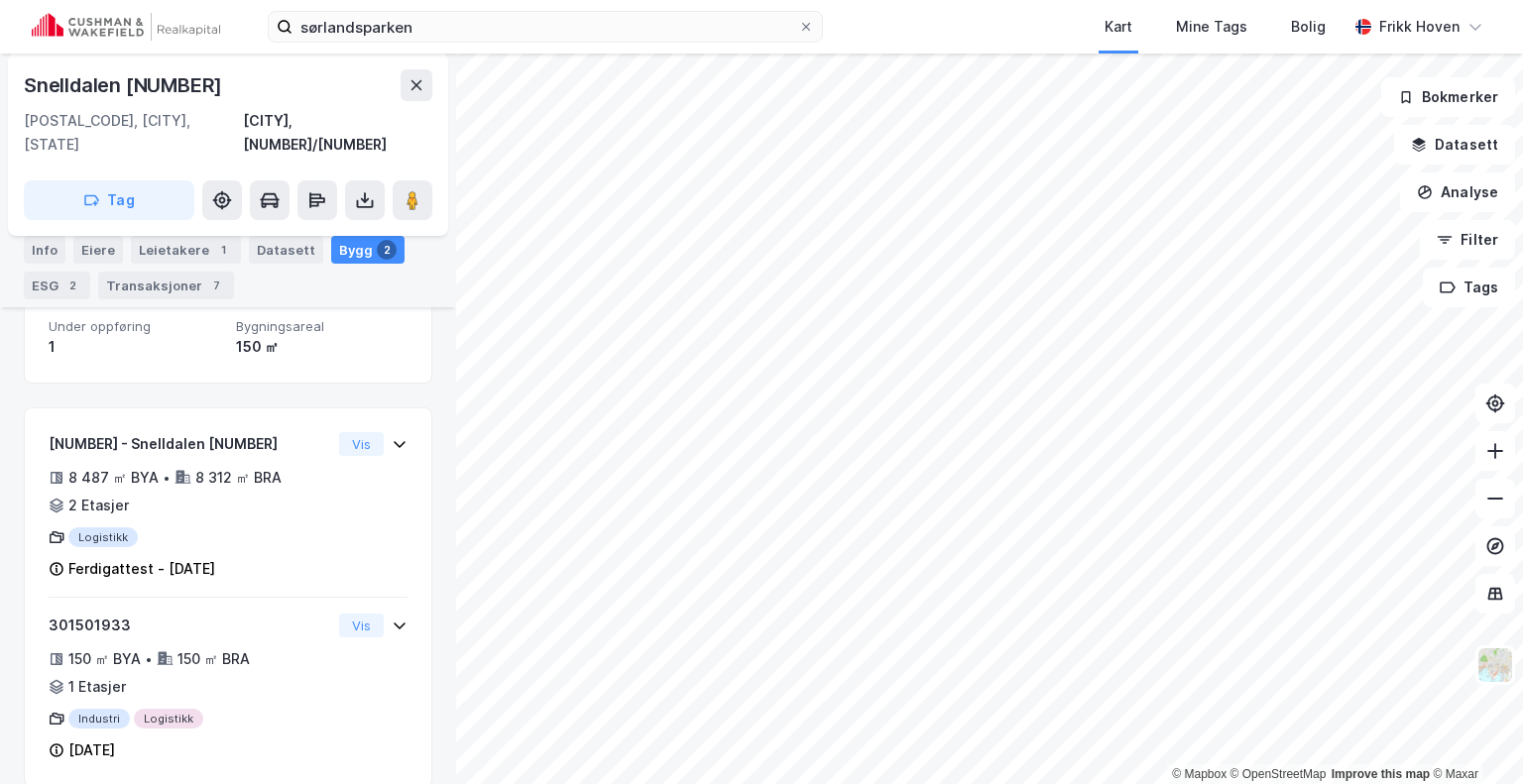 scroll, scrollTop: 0, scrollLeft: 0, axis: both 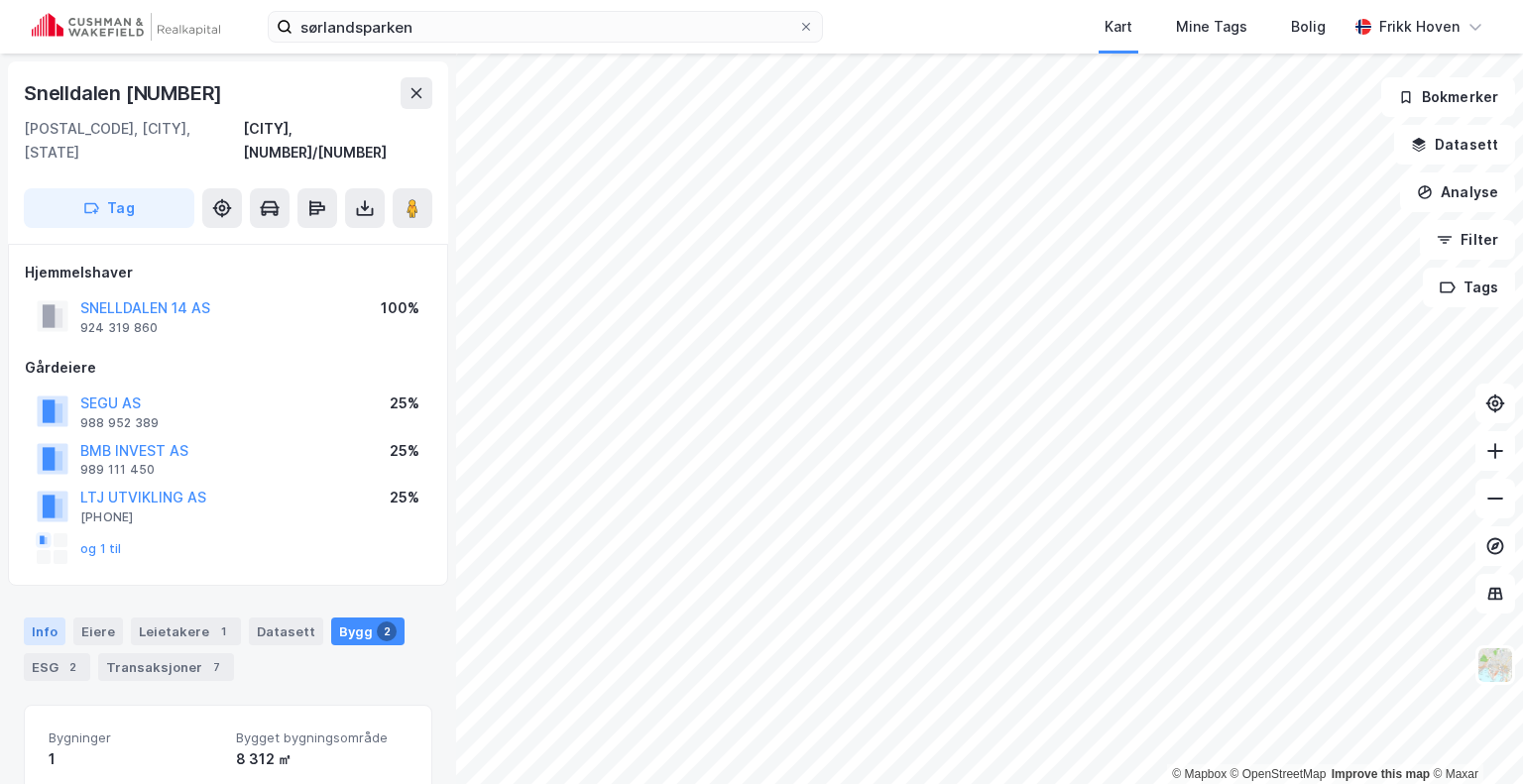 click on "Info" at bounding box center [45, 631] 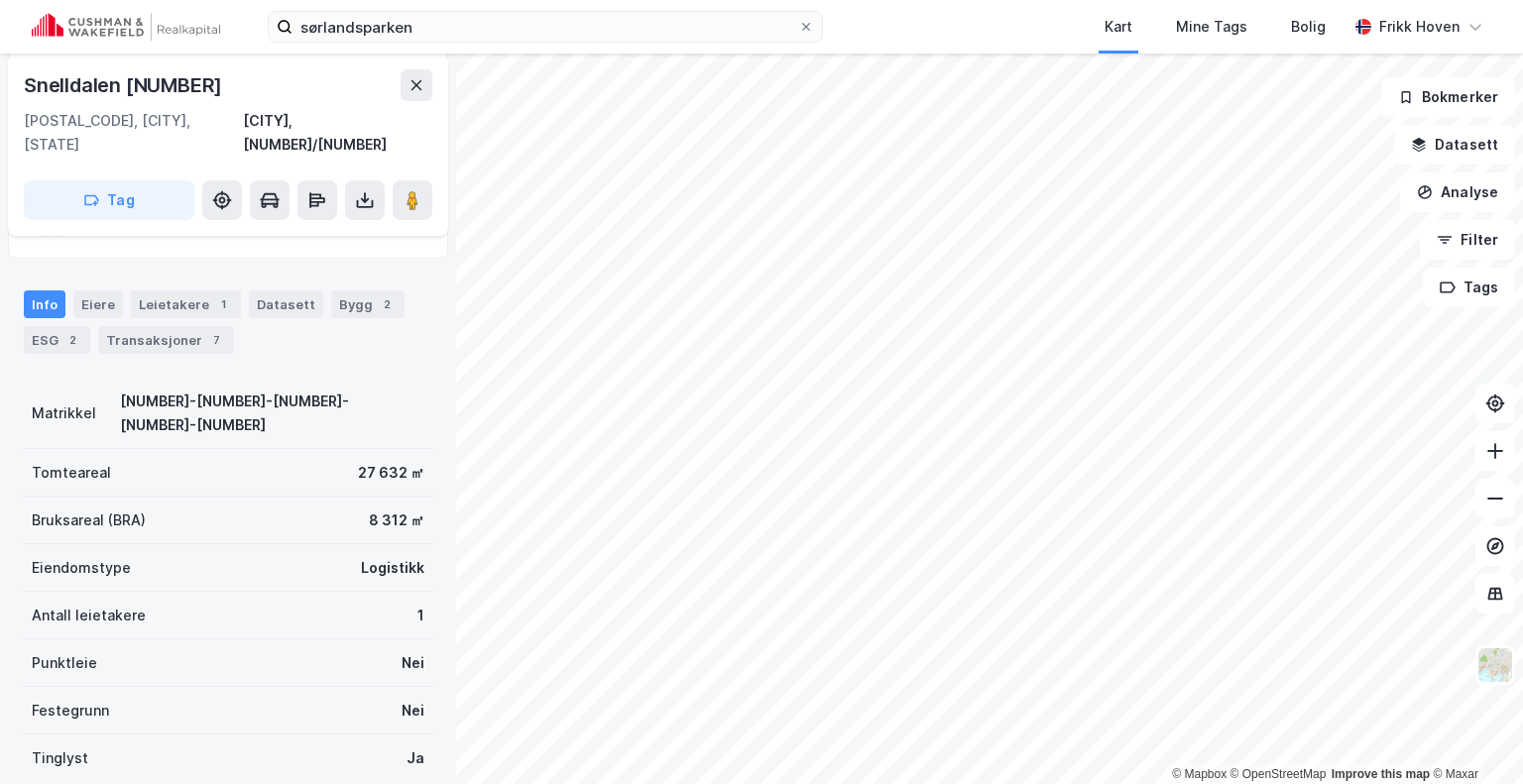 scroll, scrollTop: 297, scrollLeft: 0, axis: vertical 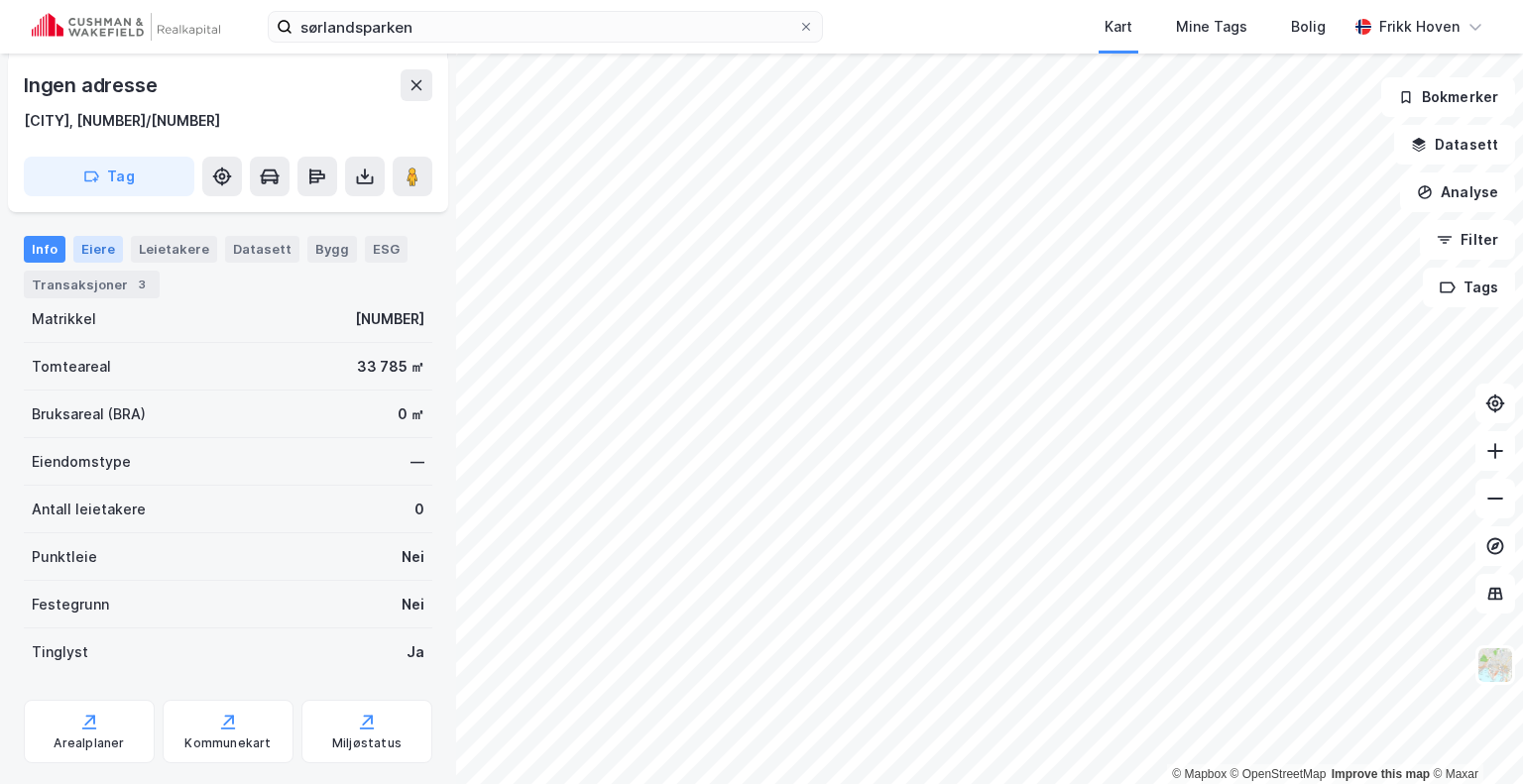 click on "Eiere" at bounding box center (98, 249) 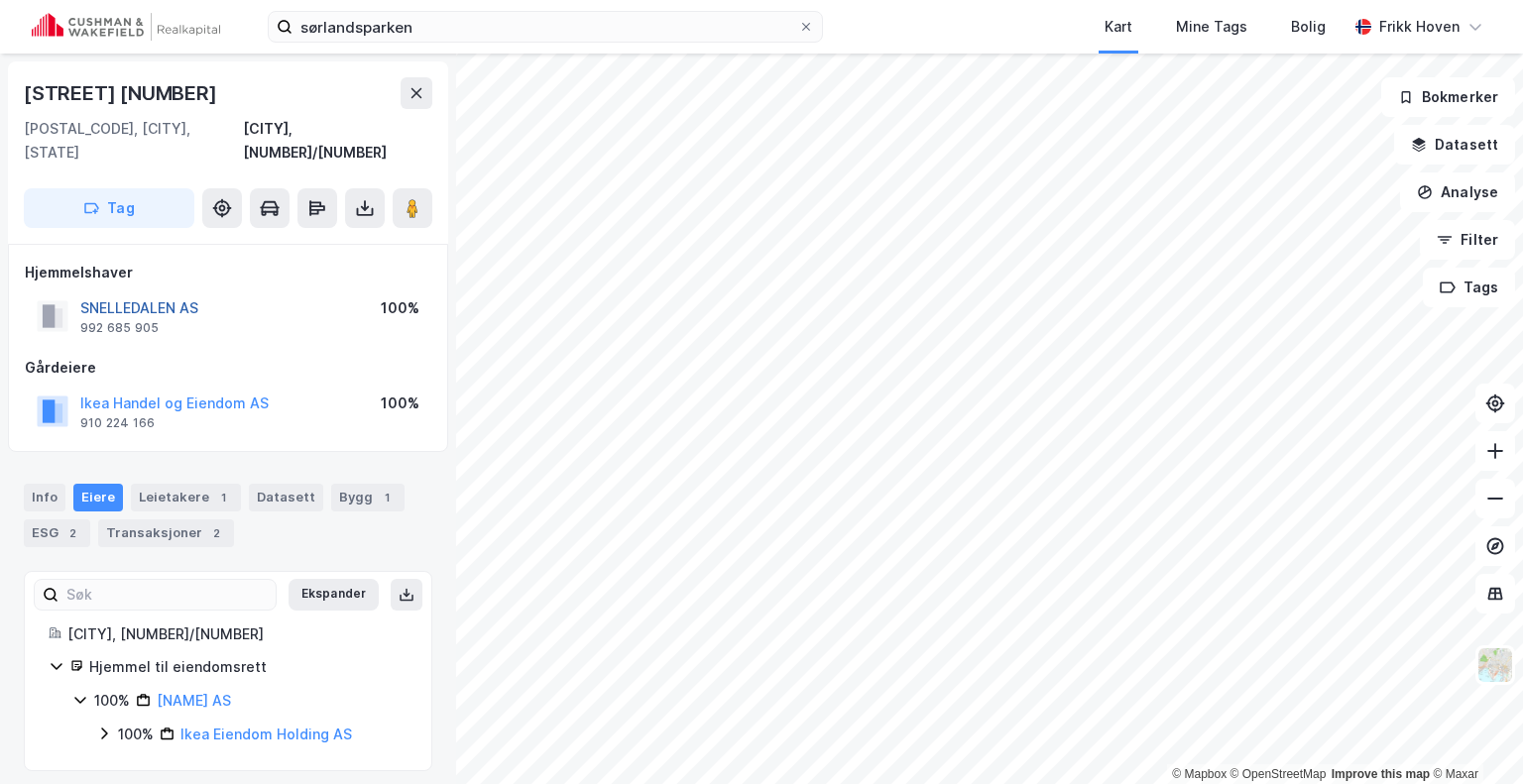 click on "SNELLEDALEN AS" at bounding box center (0, 0) 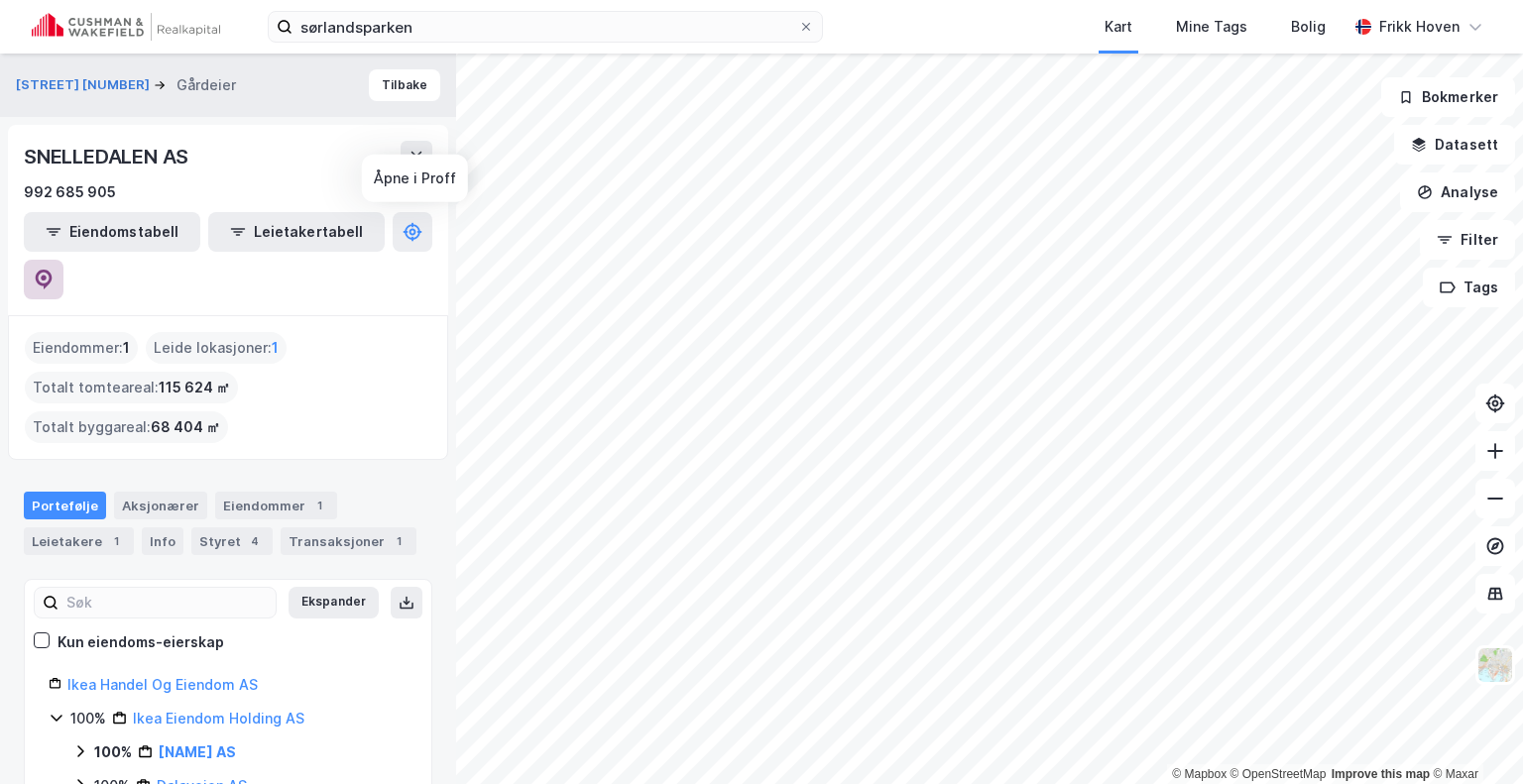 click at bounding box center [44, 280] 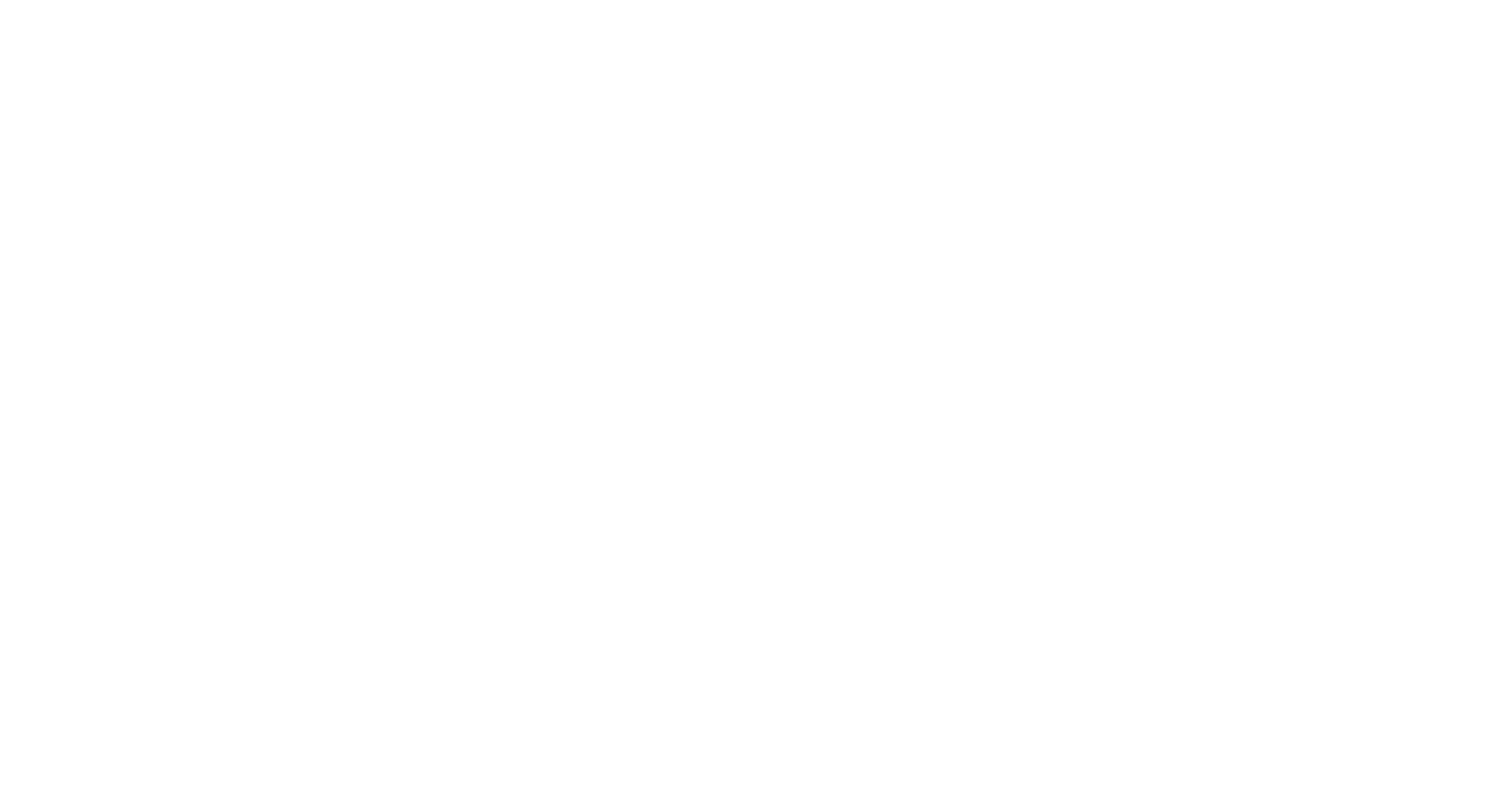 scroll, scrollTop: 0, scrollLeft: 0, axis: both 